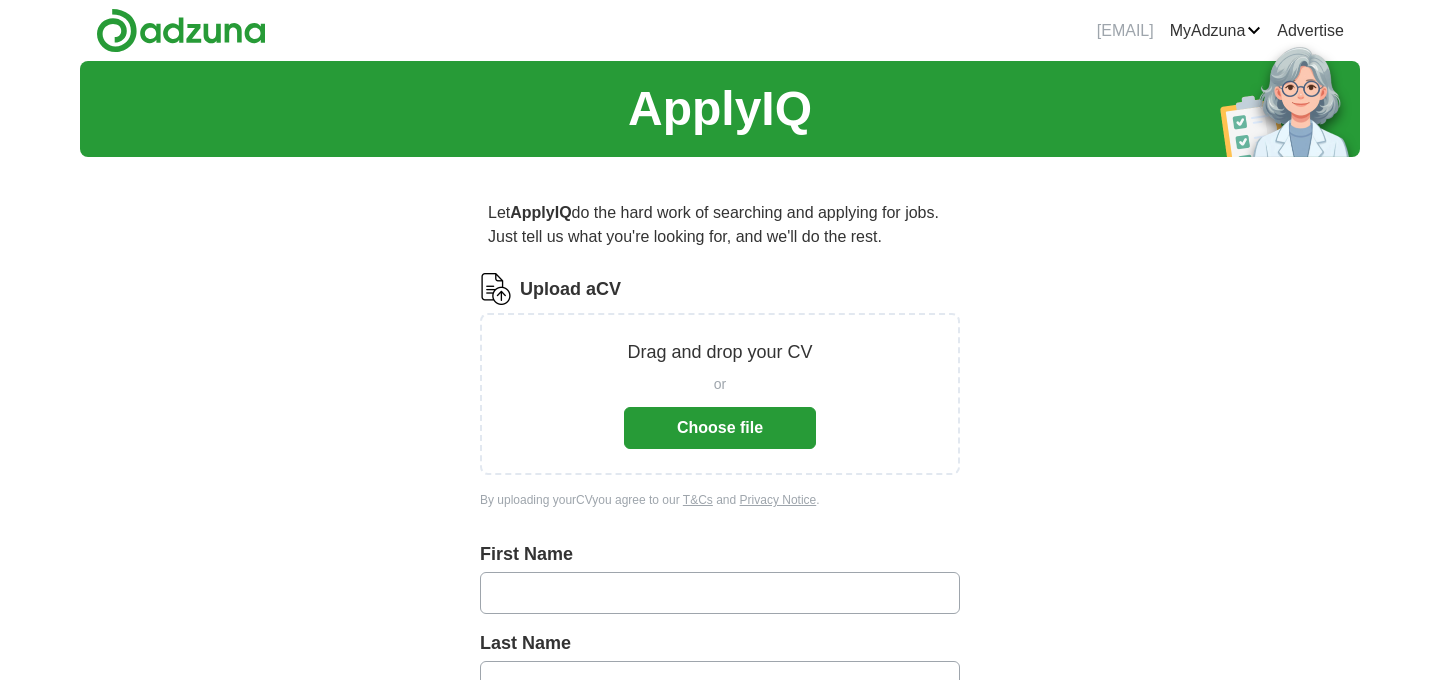 scroll, scrollTop: 0, scrollLeft: 0, axis: both 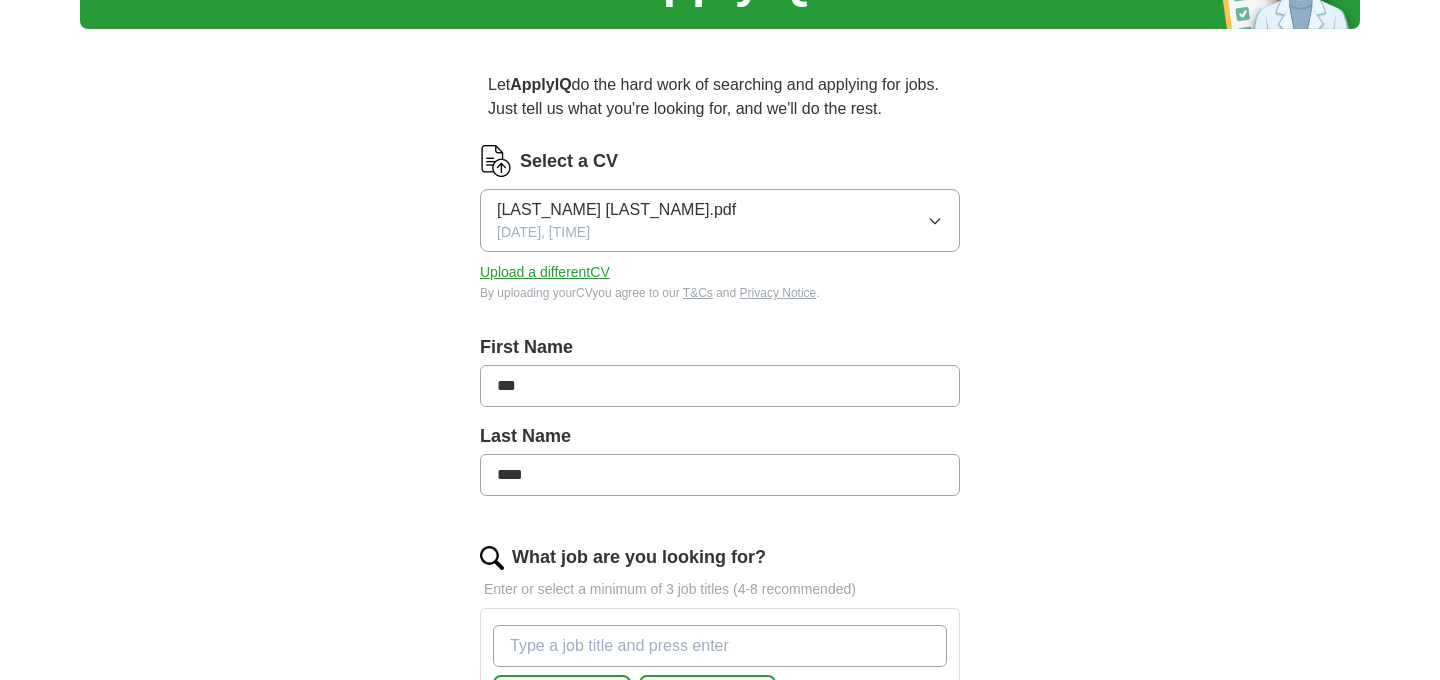 click on "***" at bounding box center (720, 386) 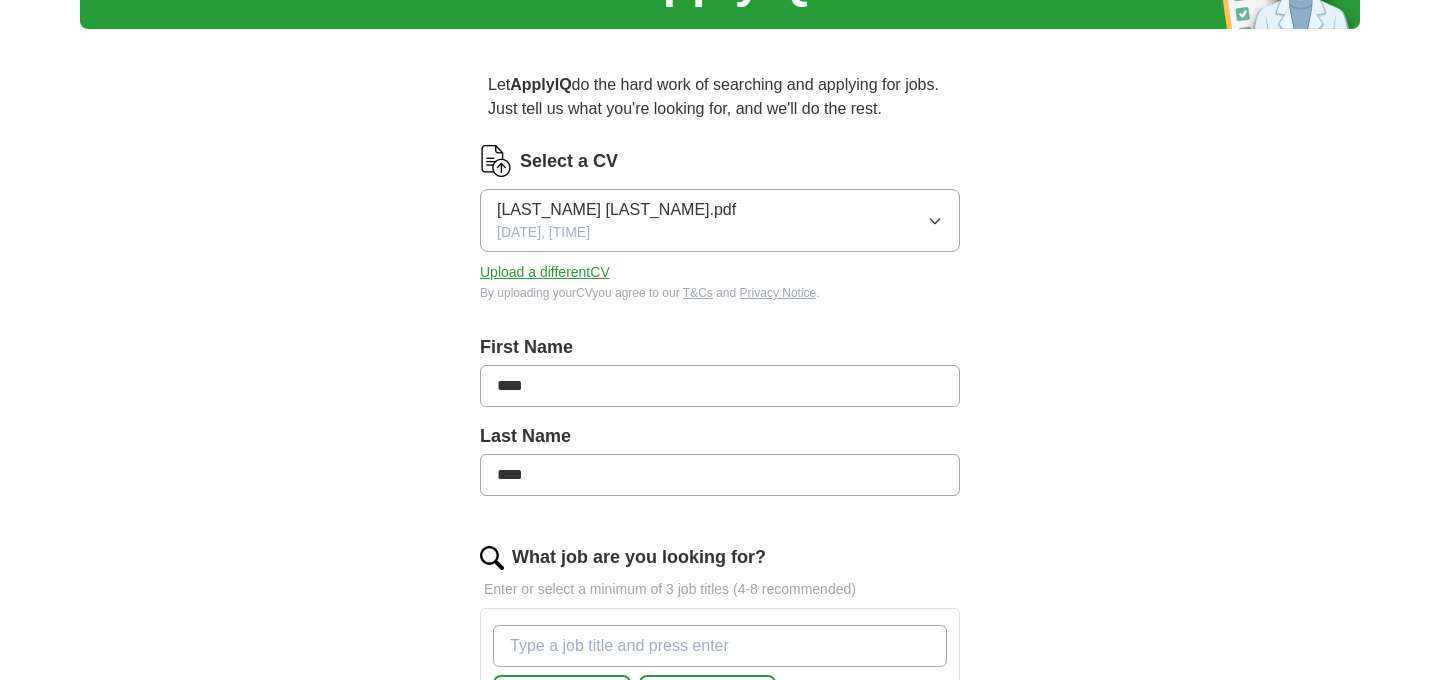 type on "****" 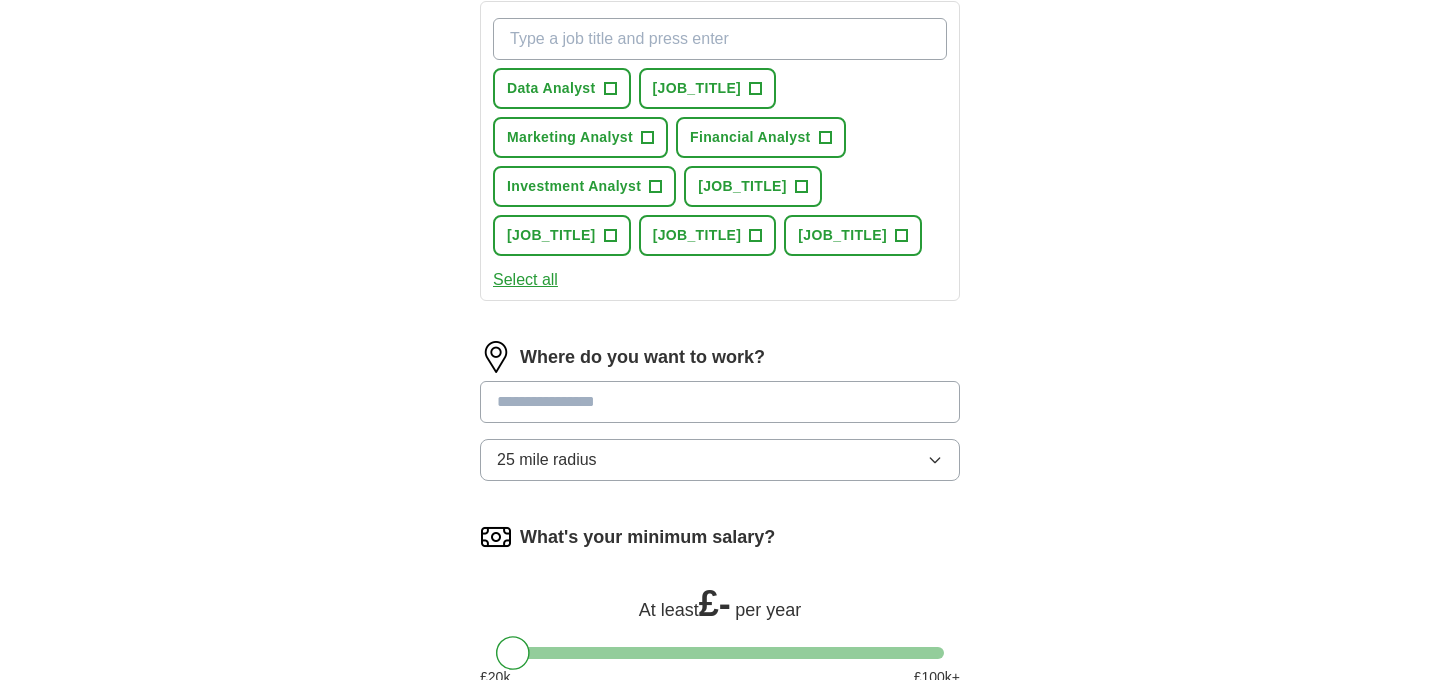 scroll, scrollTop: 738, scrollLeft: 0, axis: vertical 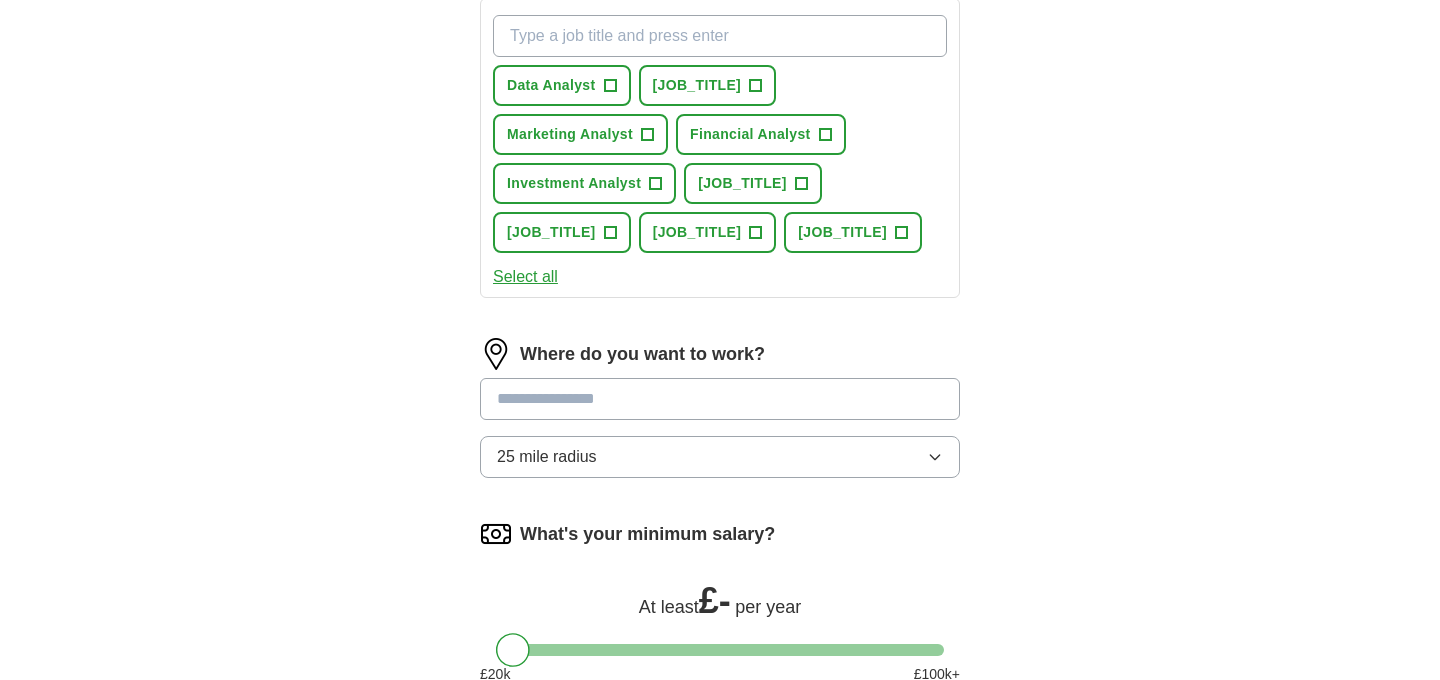type on "***" 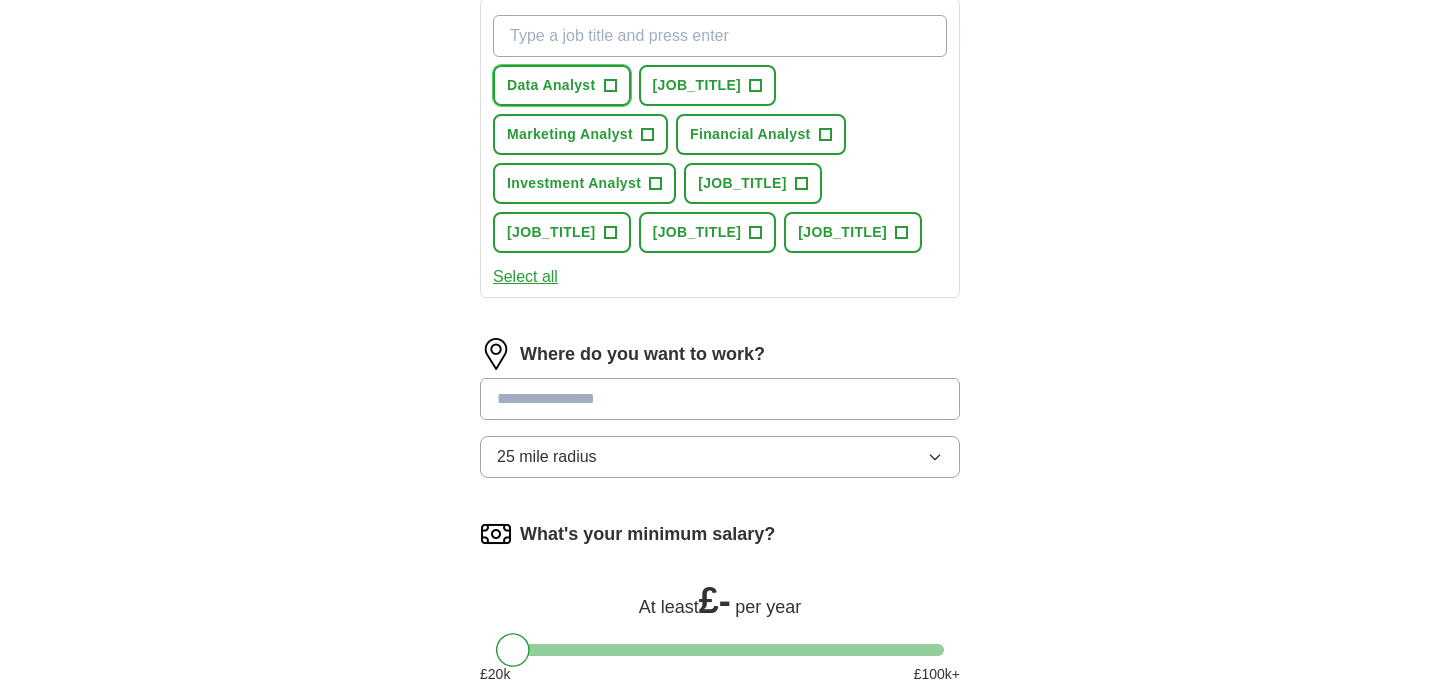 click on "+" at bounding box center [610, 86] 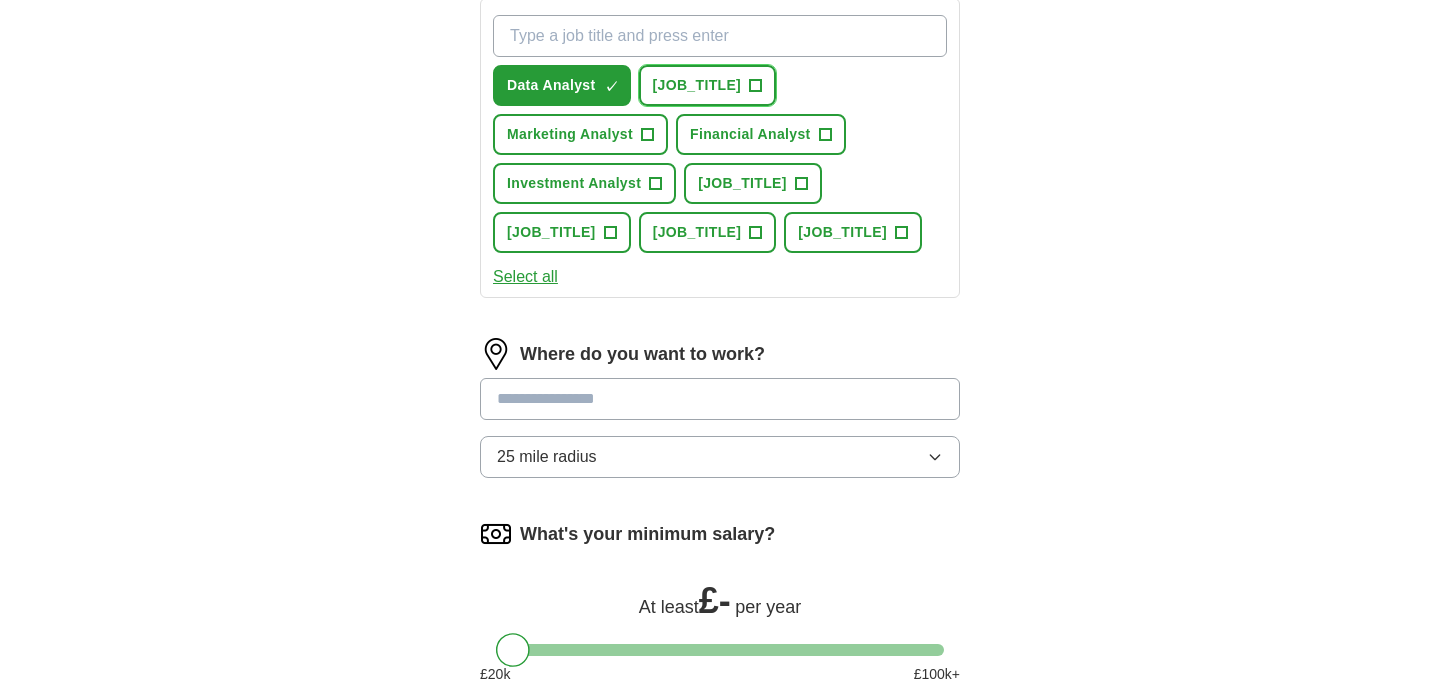 click on "[JOB_TITLE] +" at bounding box center (708, 85) 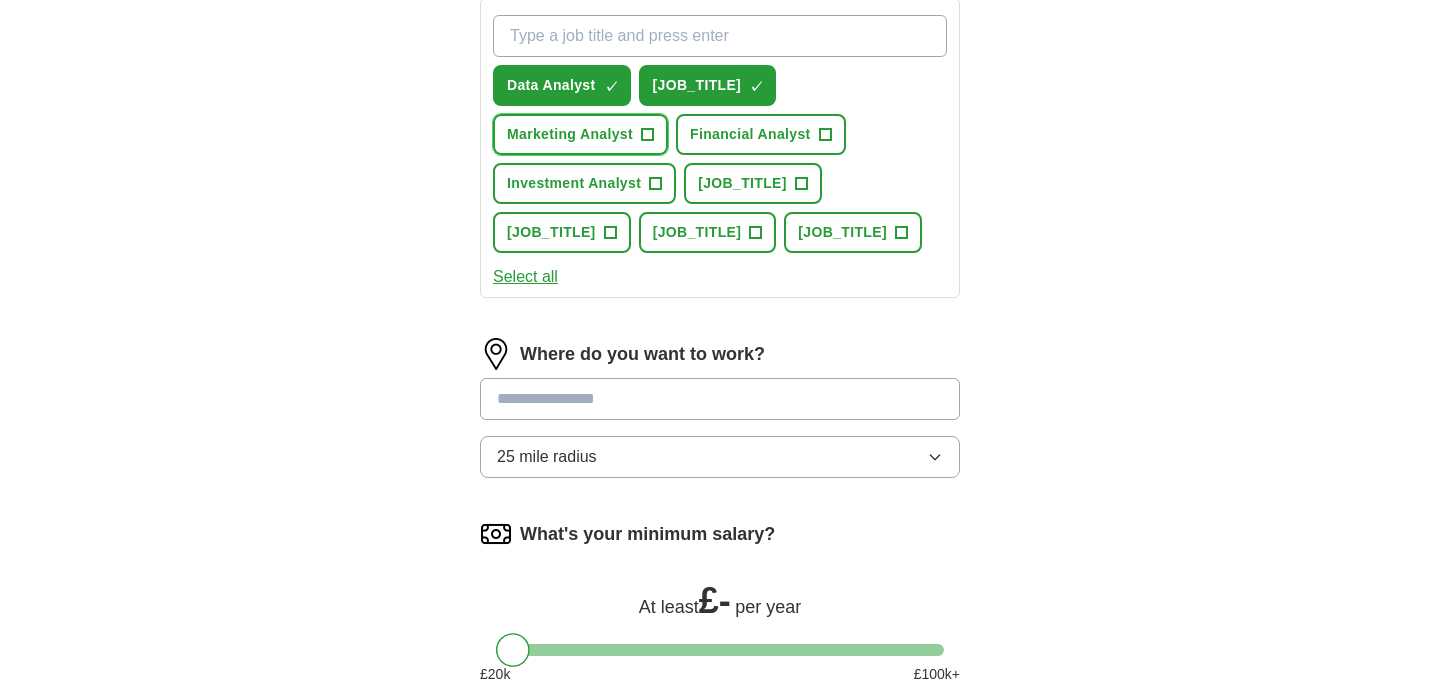 click on "[JOB_TITLE] +" at bounding box center [580, 134] 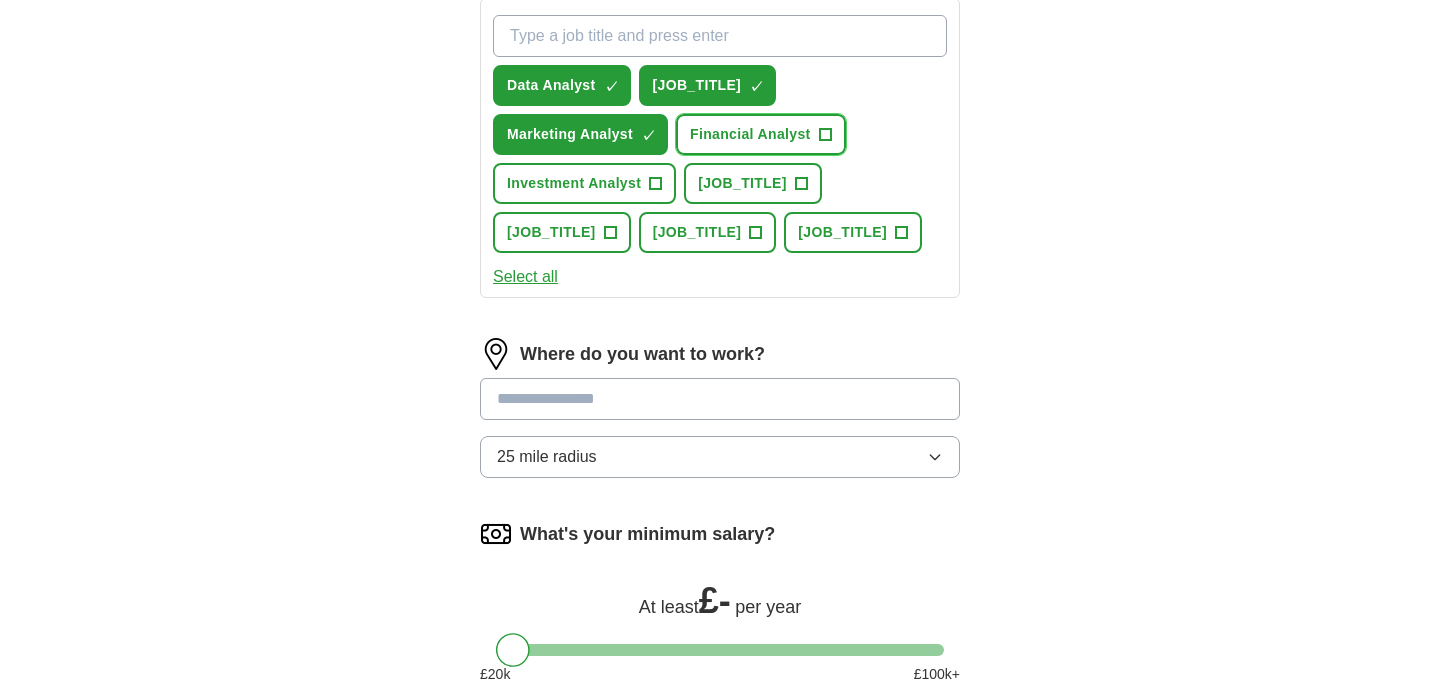 click on "Financial Analyst" at bounding box center (750, 134) 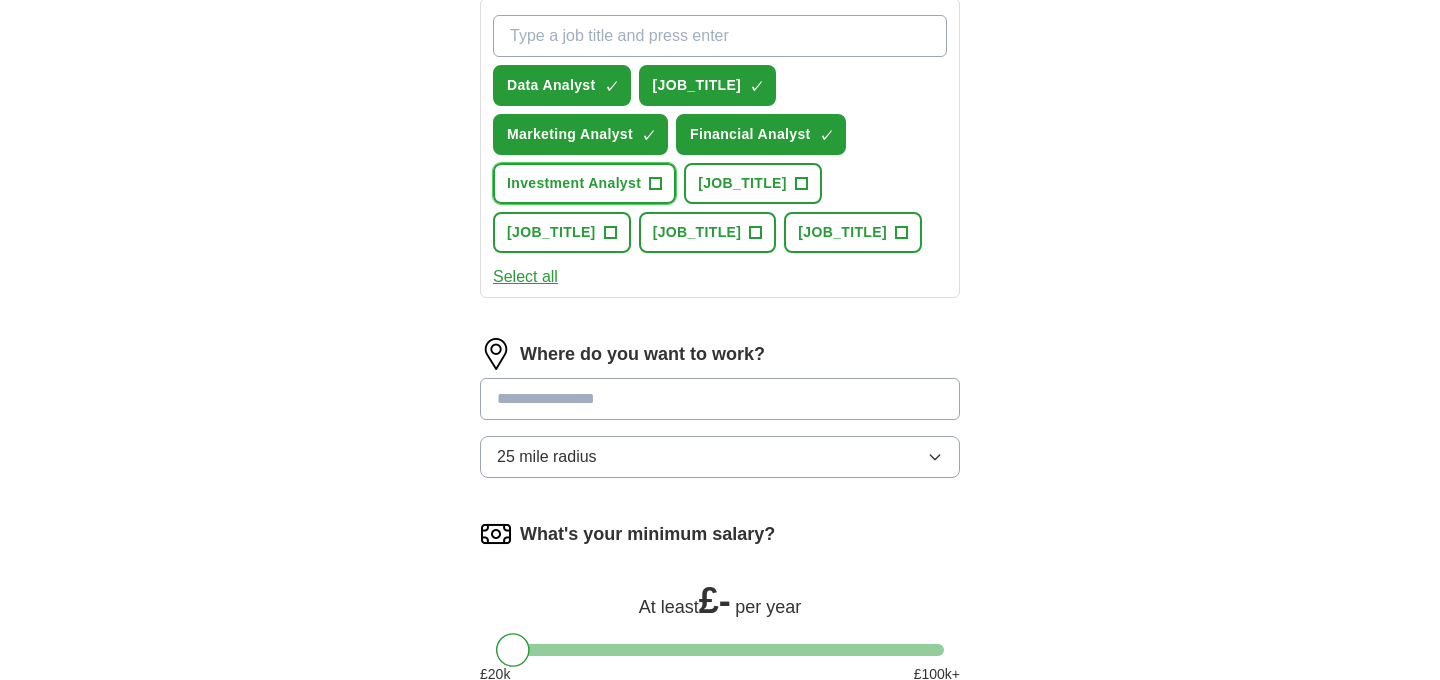 click on "Investment Analyst +" at bounding box center (584, 183) 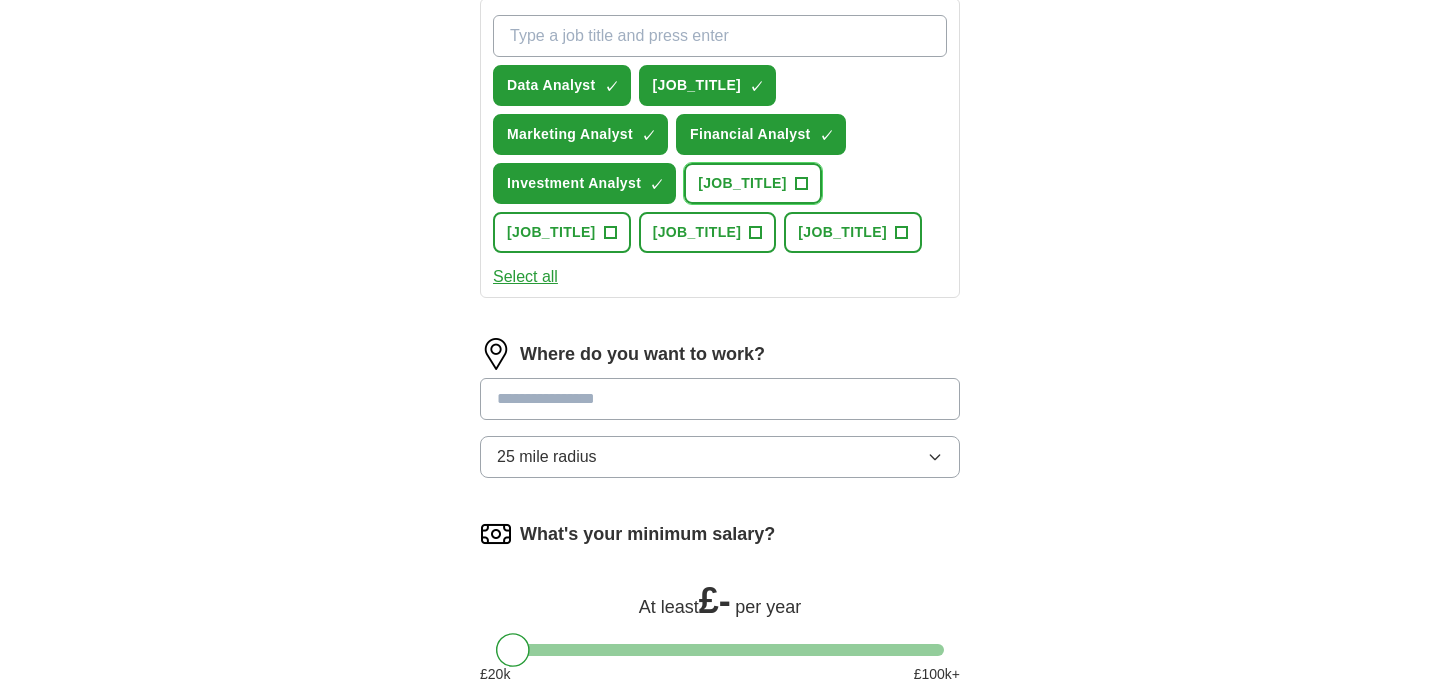 click on "[JOB_TITLE] +" at bounding box center (753, 183) 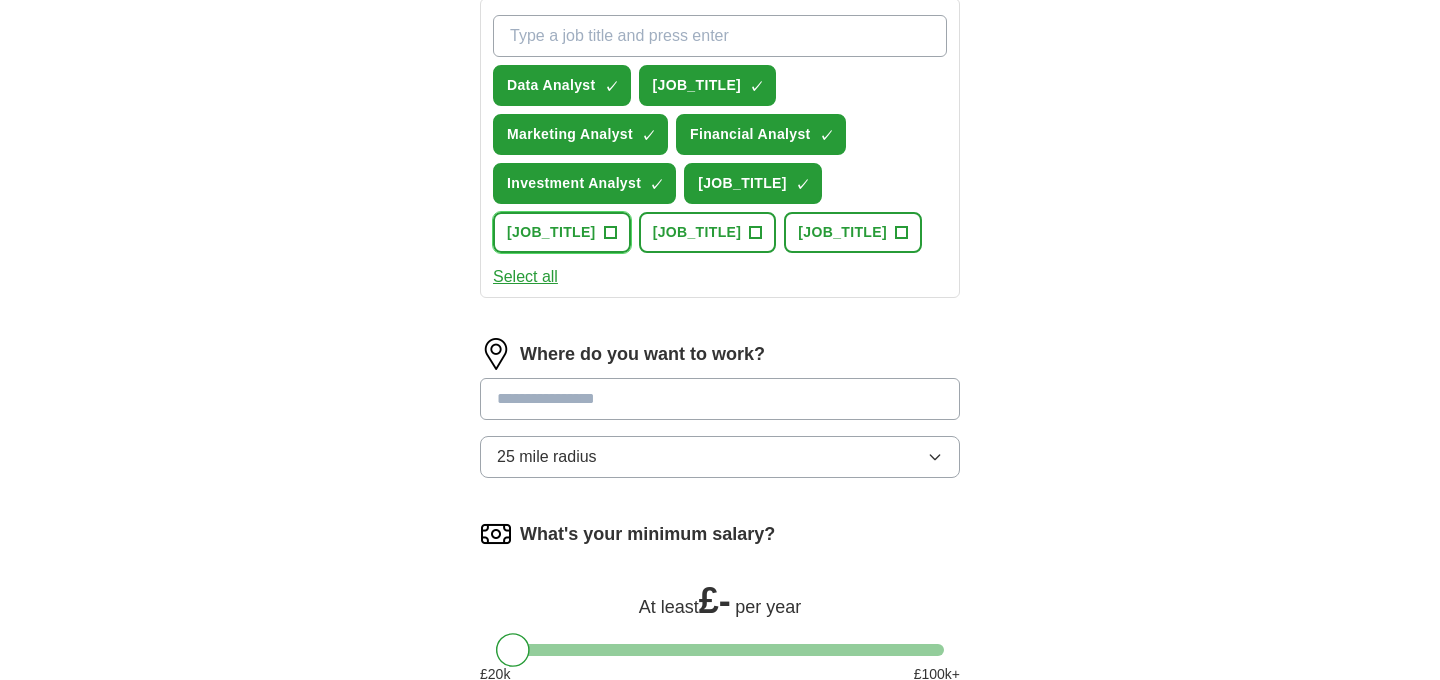 click on "[JOB_TITLE] +" at bounding box center [562, 232] 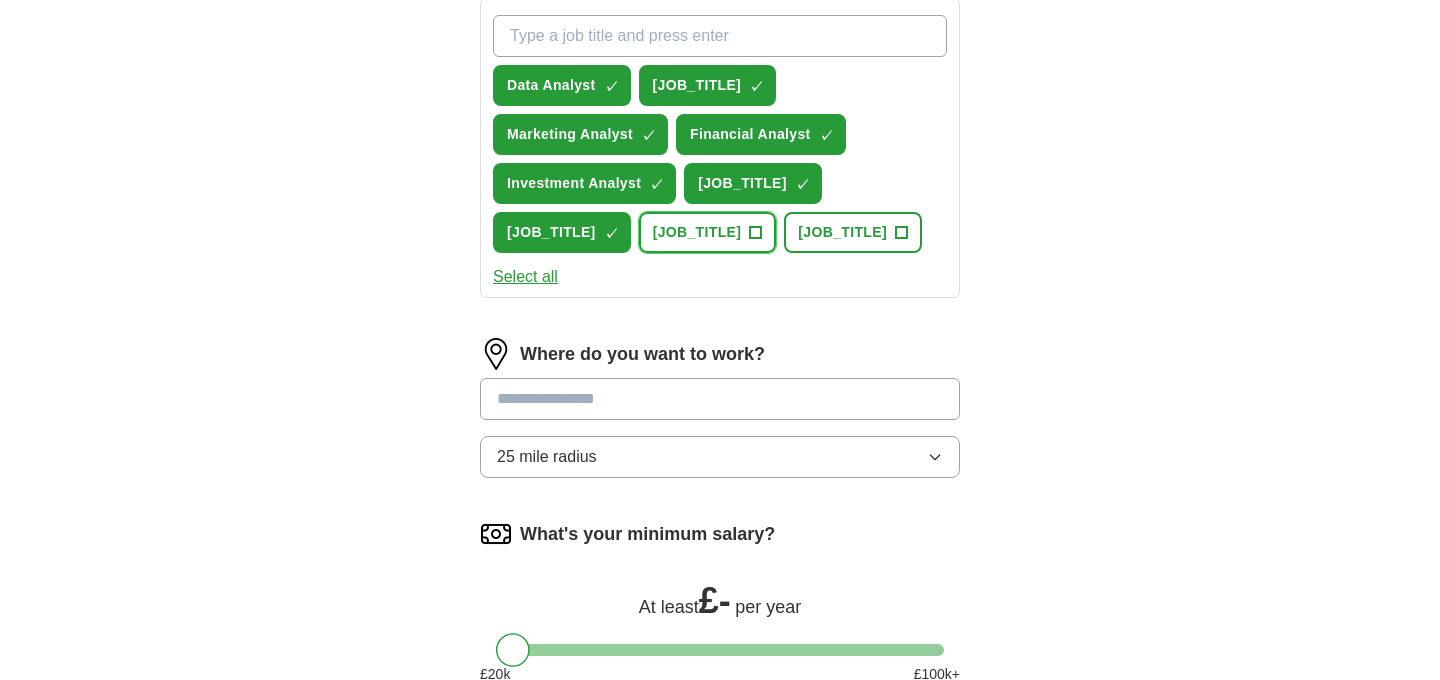 click on "[JOB_TITLE]" at bounding box center (697, 232) 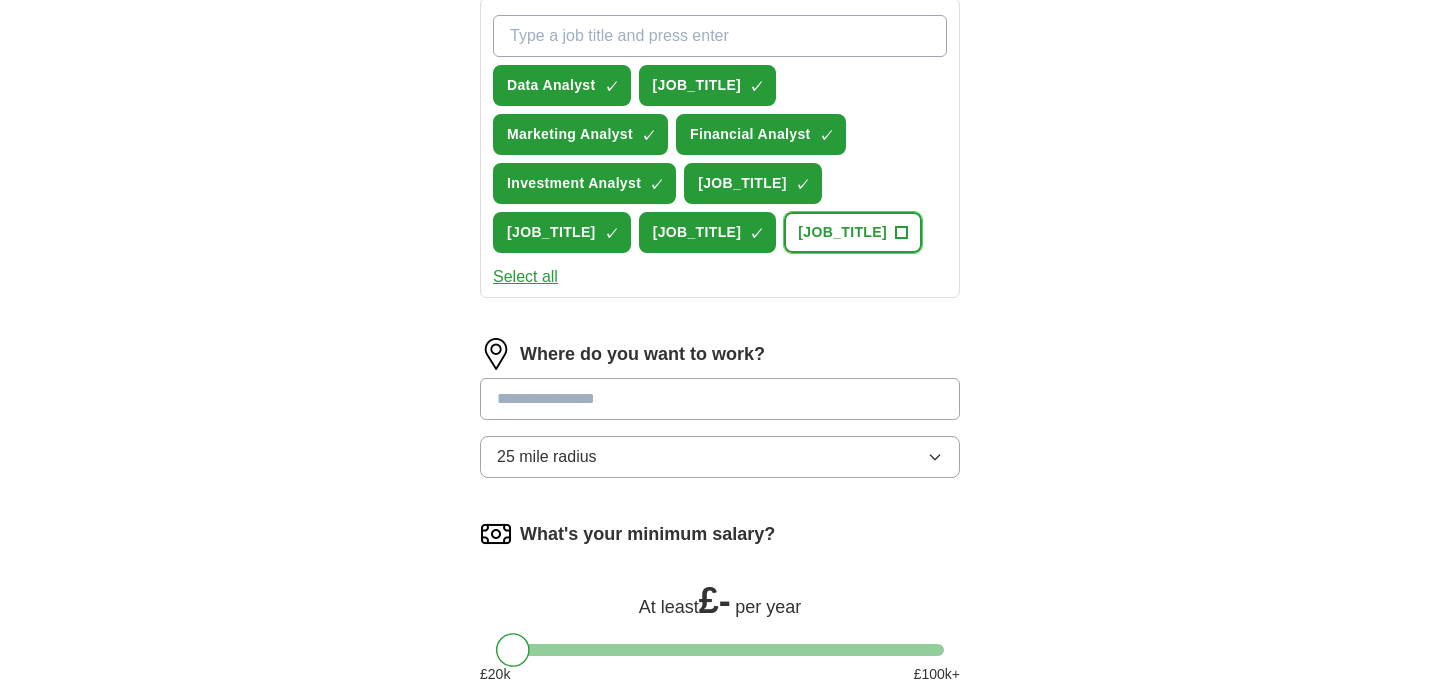 click on "[JOB_TITLE]" at bounding box center [842, 232] 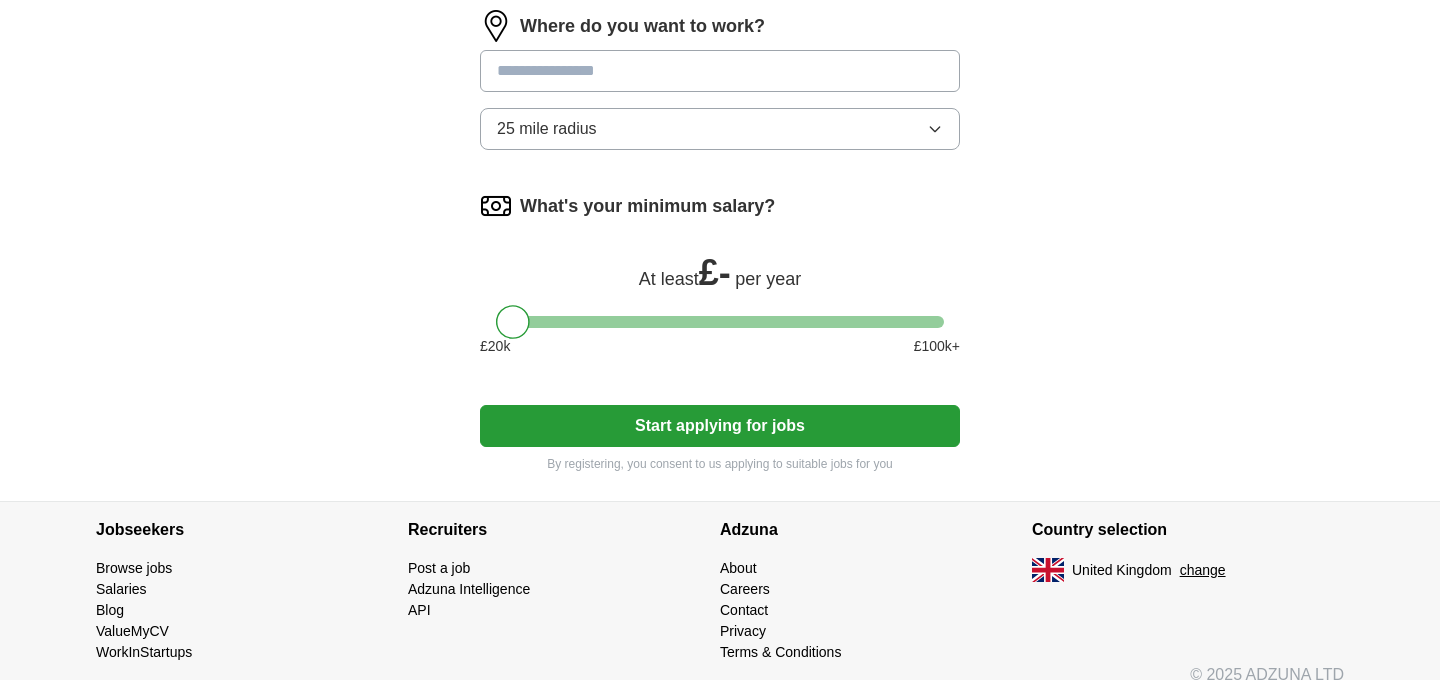 scroll, scrollTop: 1093, scrollLeft: 0, axis: vertical 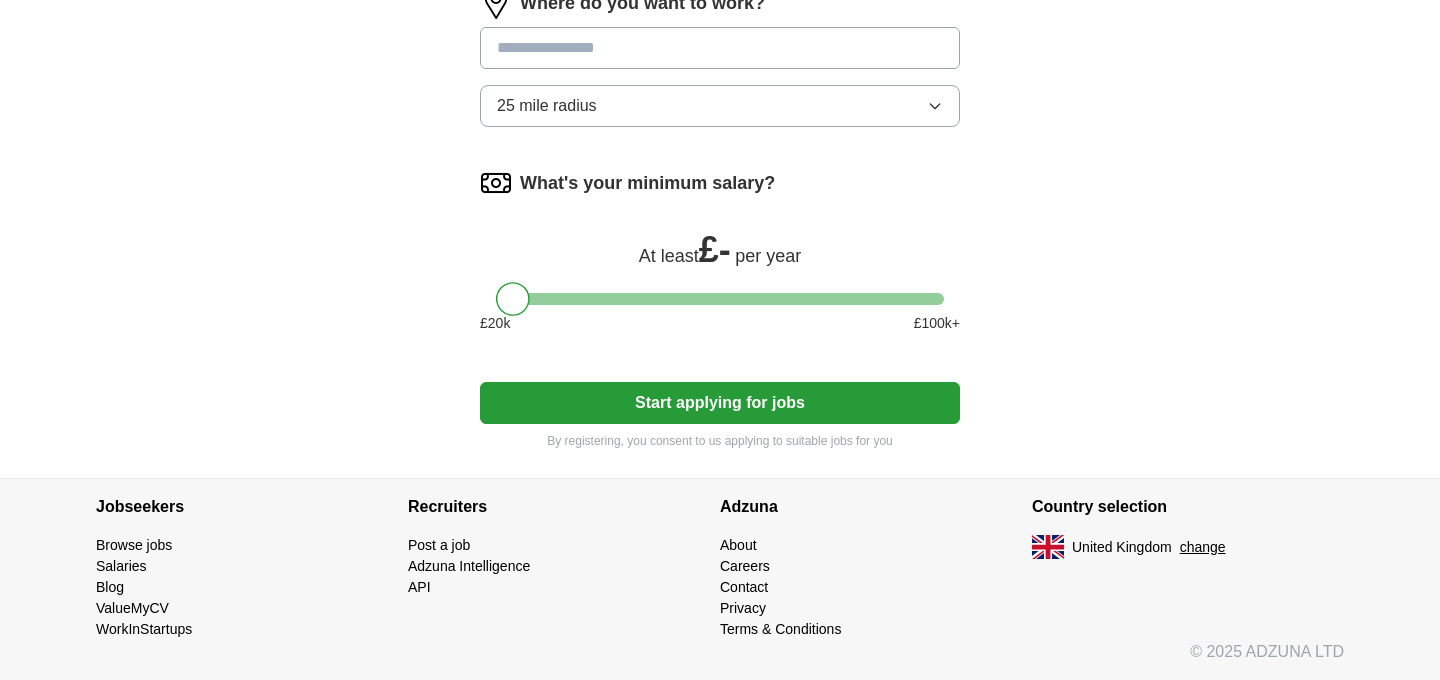 click at bounding box center [720, 48] 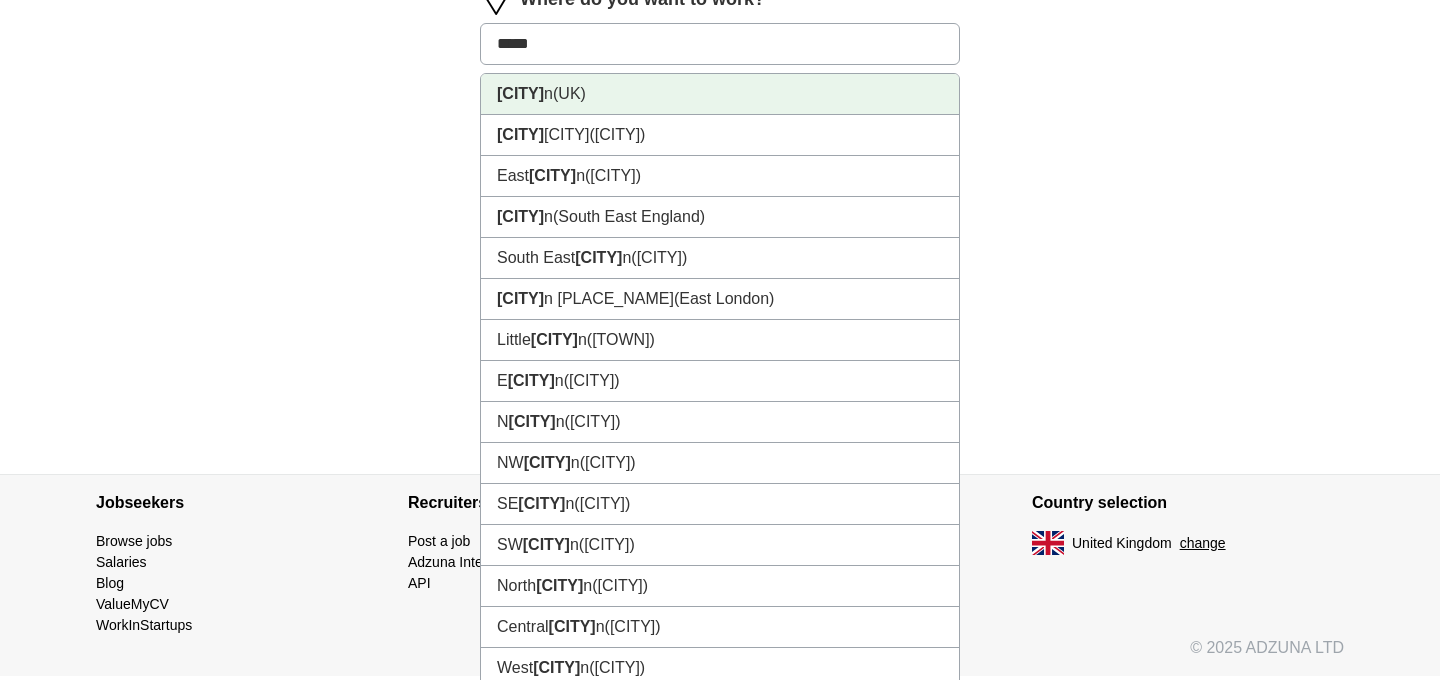 click on "[CITY]  ([COUNTRY])" at bounding box center [720, 94] 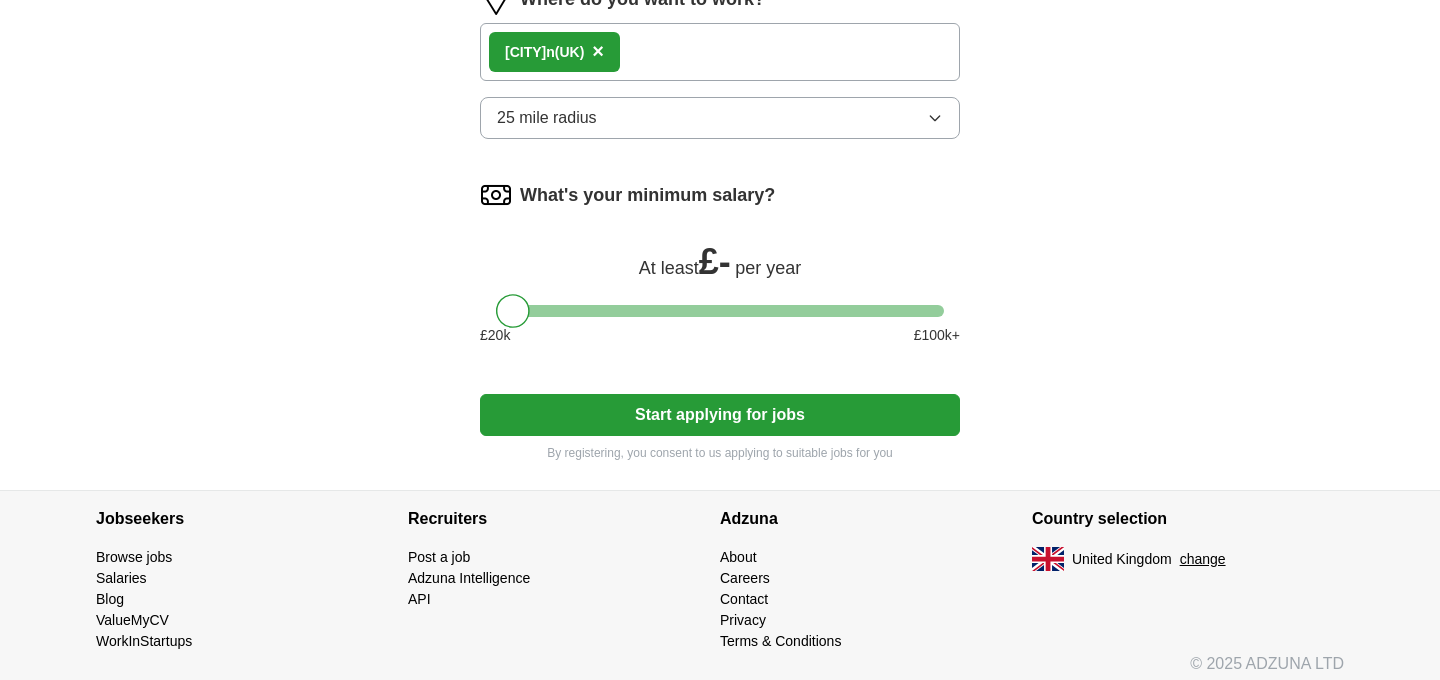 click on "25 mile radius" at bounding box center [720, 118] 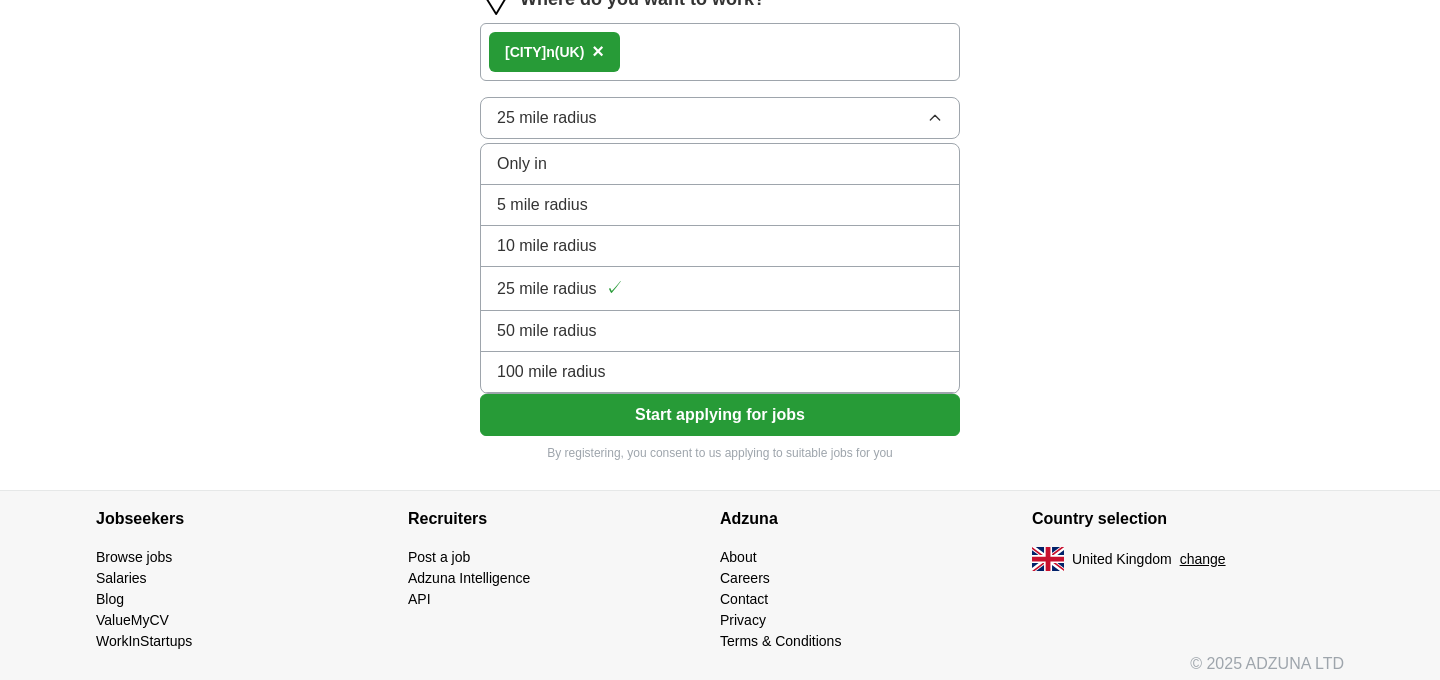click on "Only in" at bounding box center (720, 164) 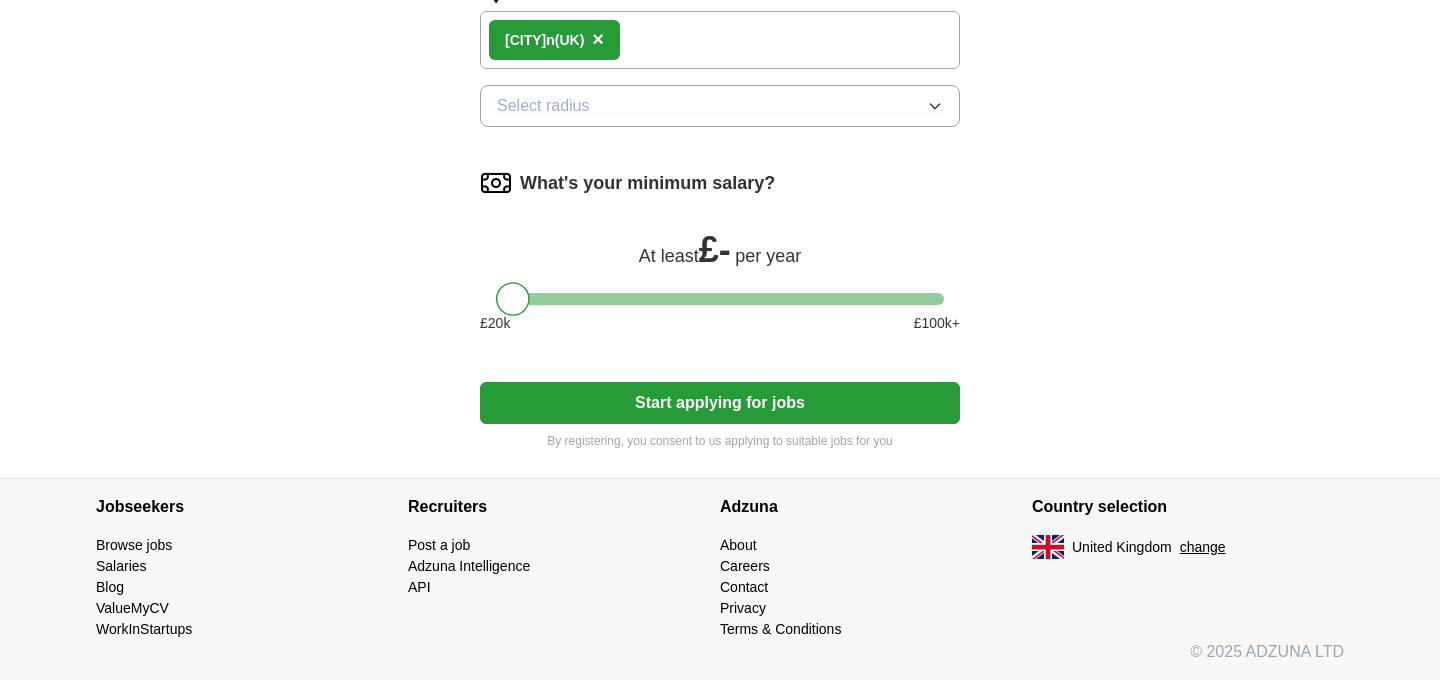 scroll, scrollTop: 1154, scrollLeft: 0, axis: vertical 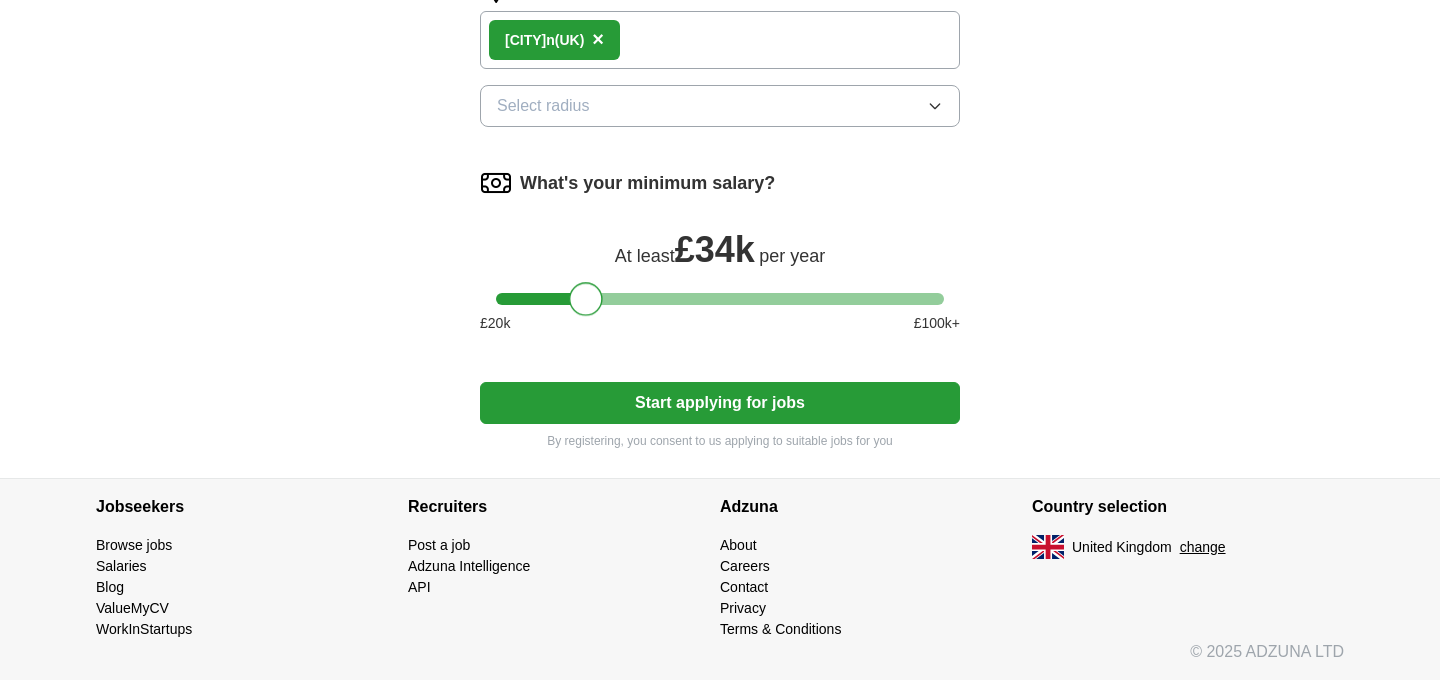 drag, startPoint x: 517, startPoint y: 300, endPoint x: 590, endPoint y: 317, distance: 74.953316 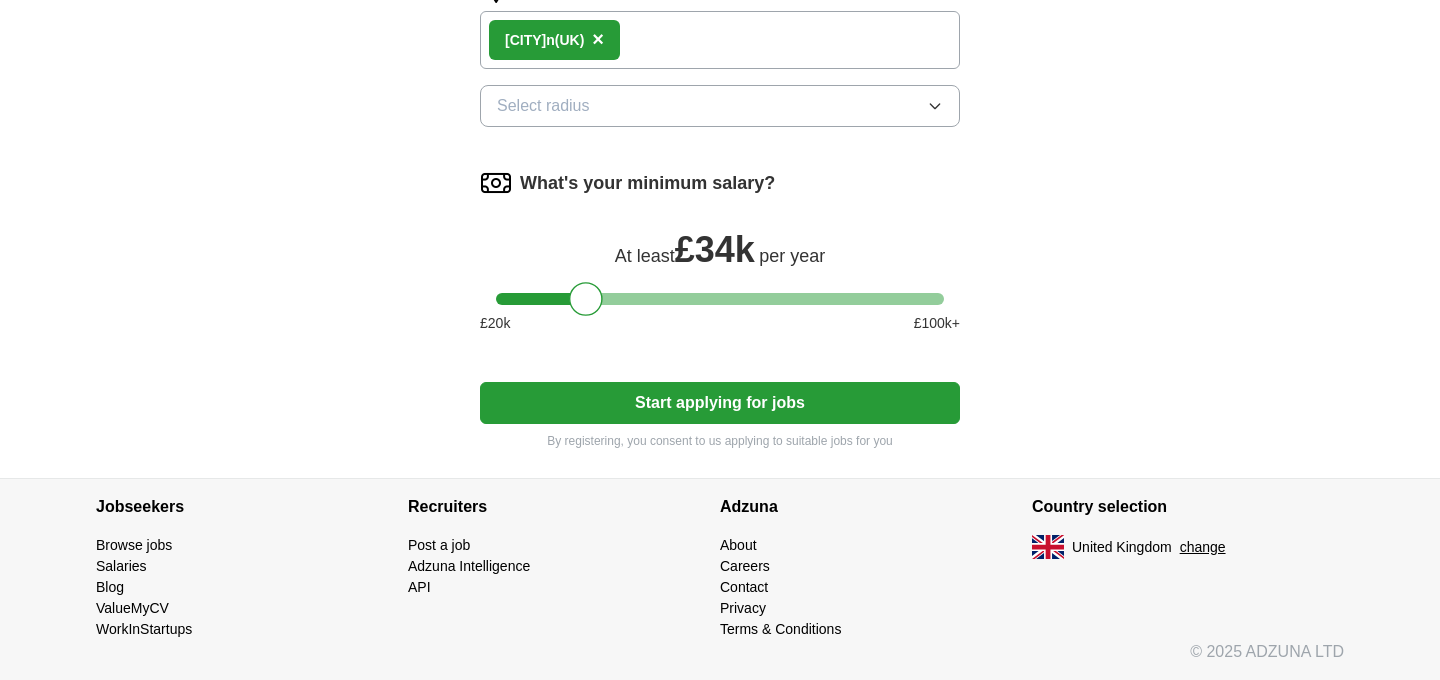 click on "Start applying for jobs" at bounding box center (720, 403) 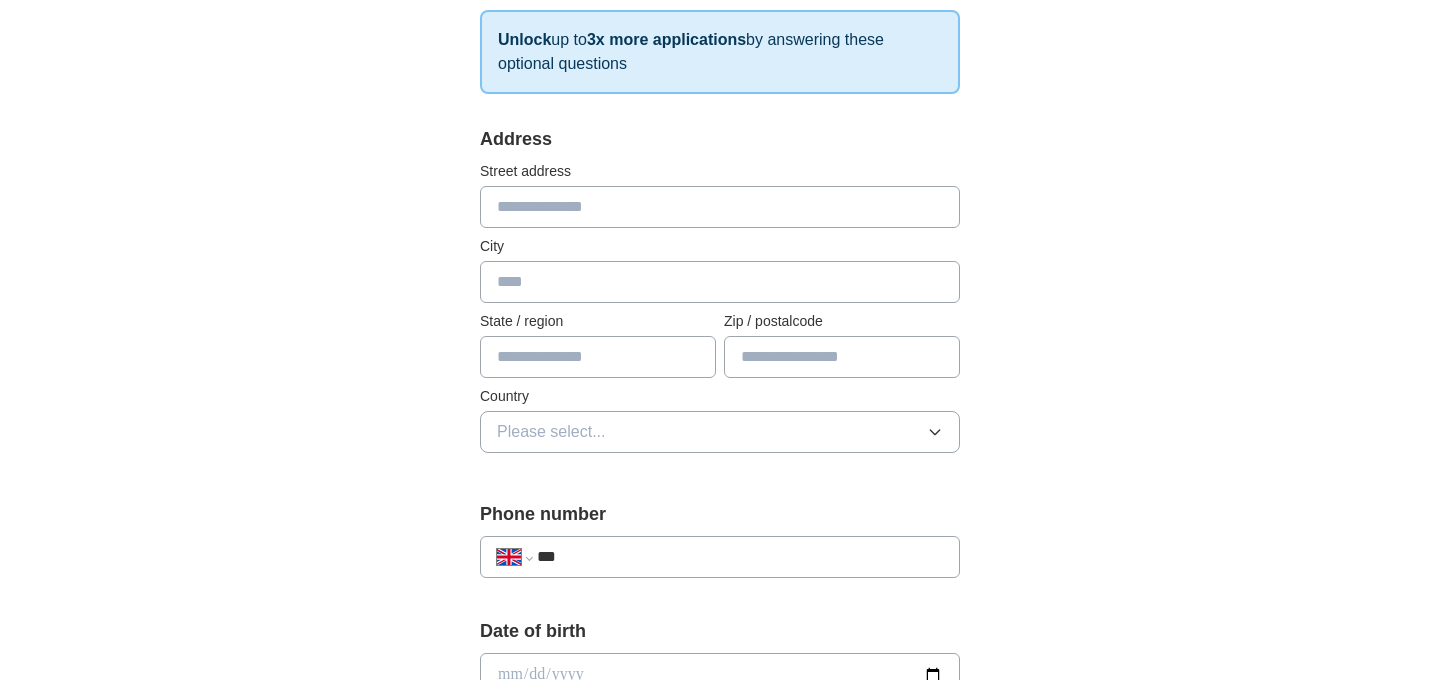 scroll, scrollTop: 328, scrollLeft: 0, axis: vertical 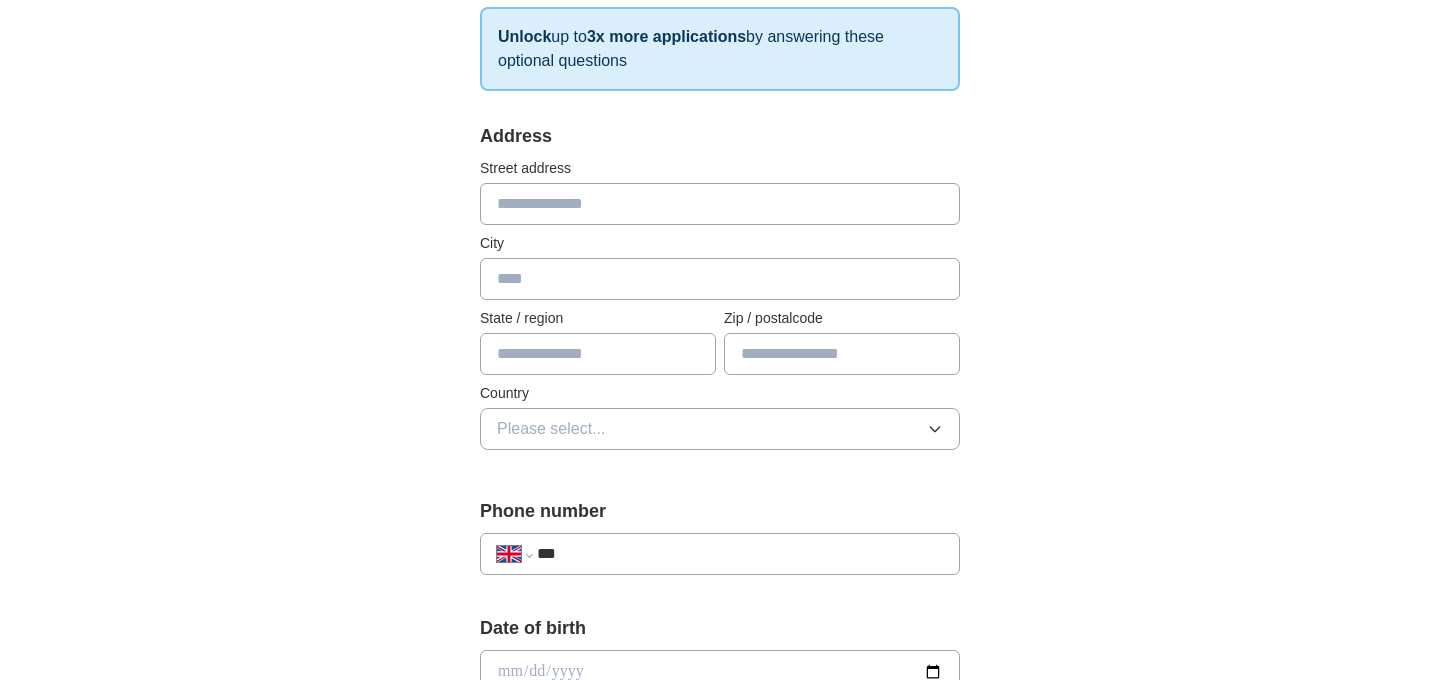 click at bounding box center [720, 204] 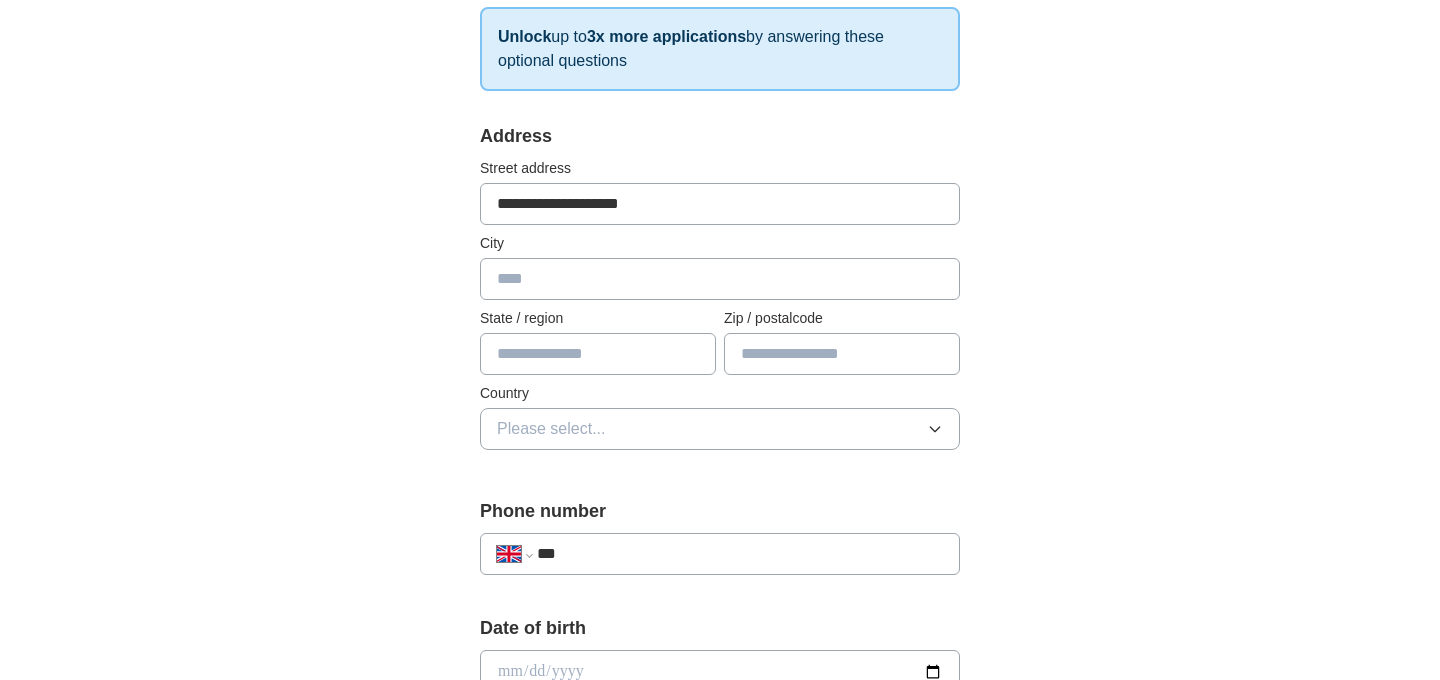 type on "******" 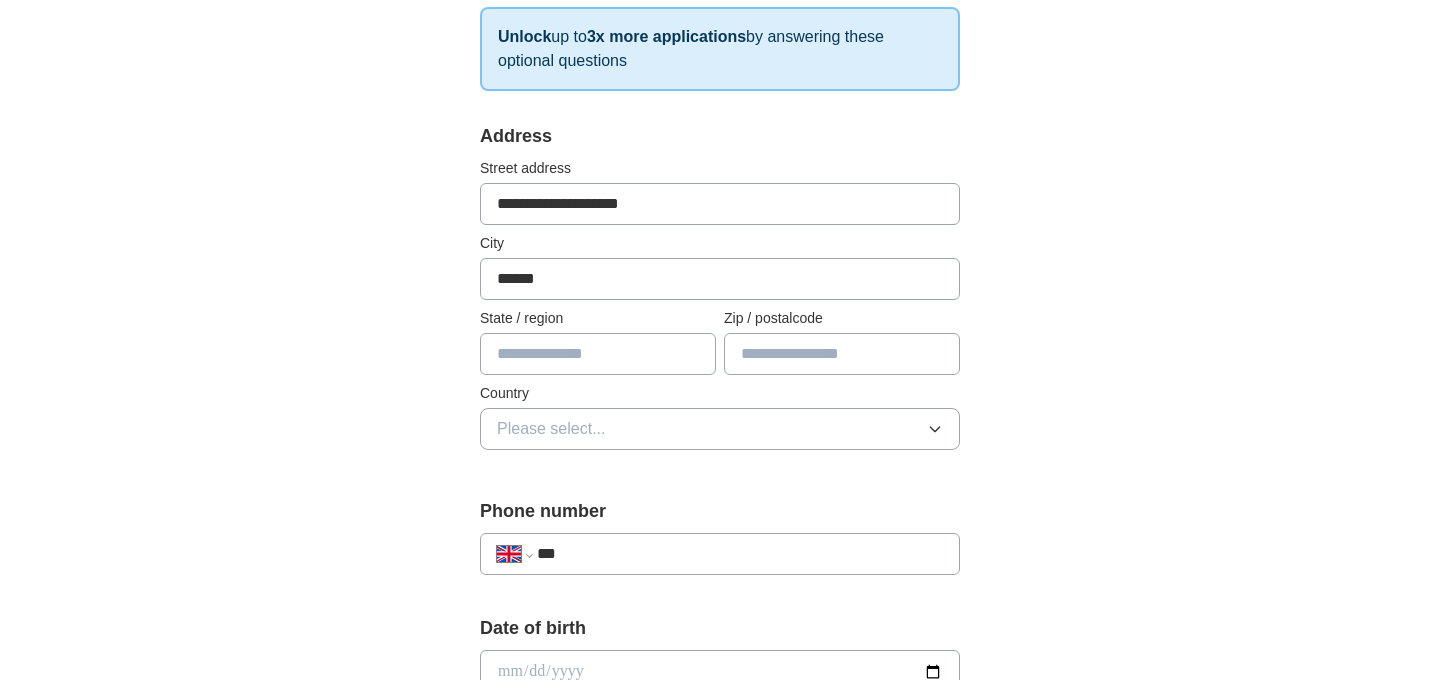 type on "*******" 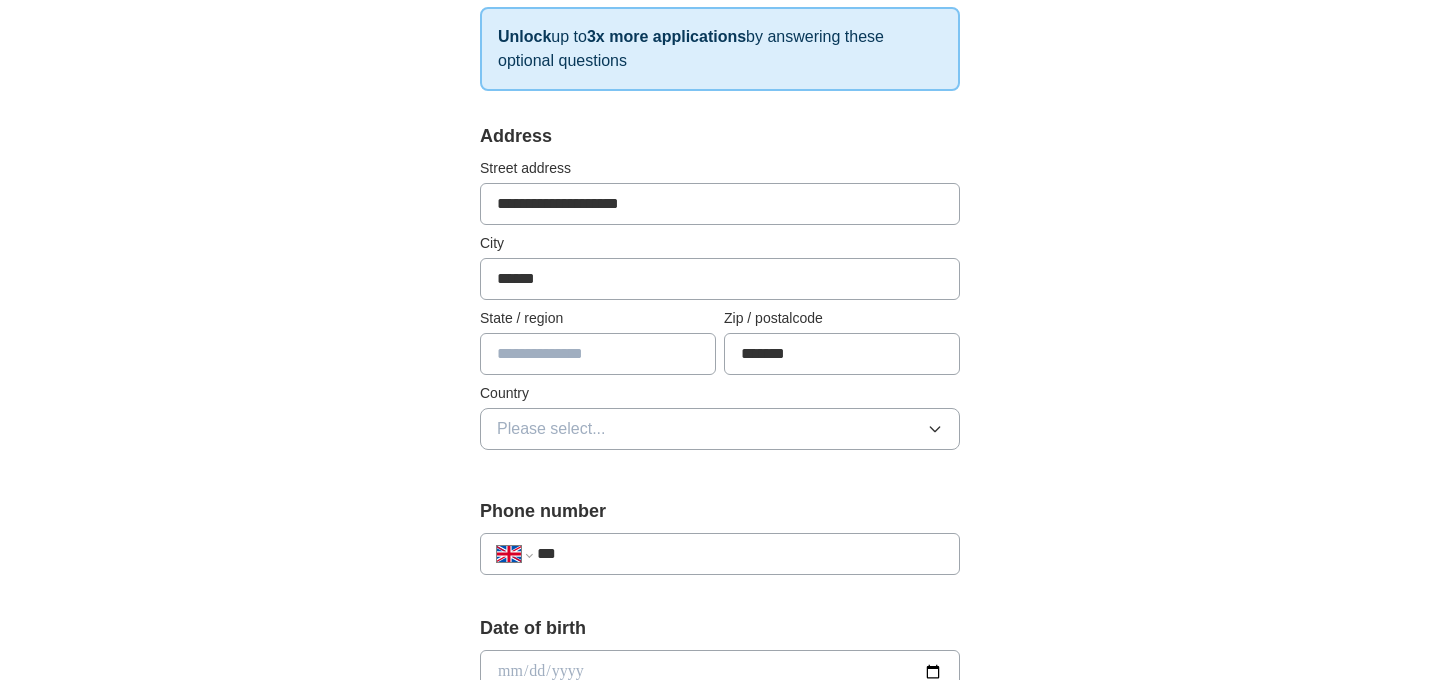 click at bounding box center (598, 354) 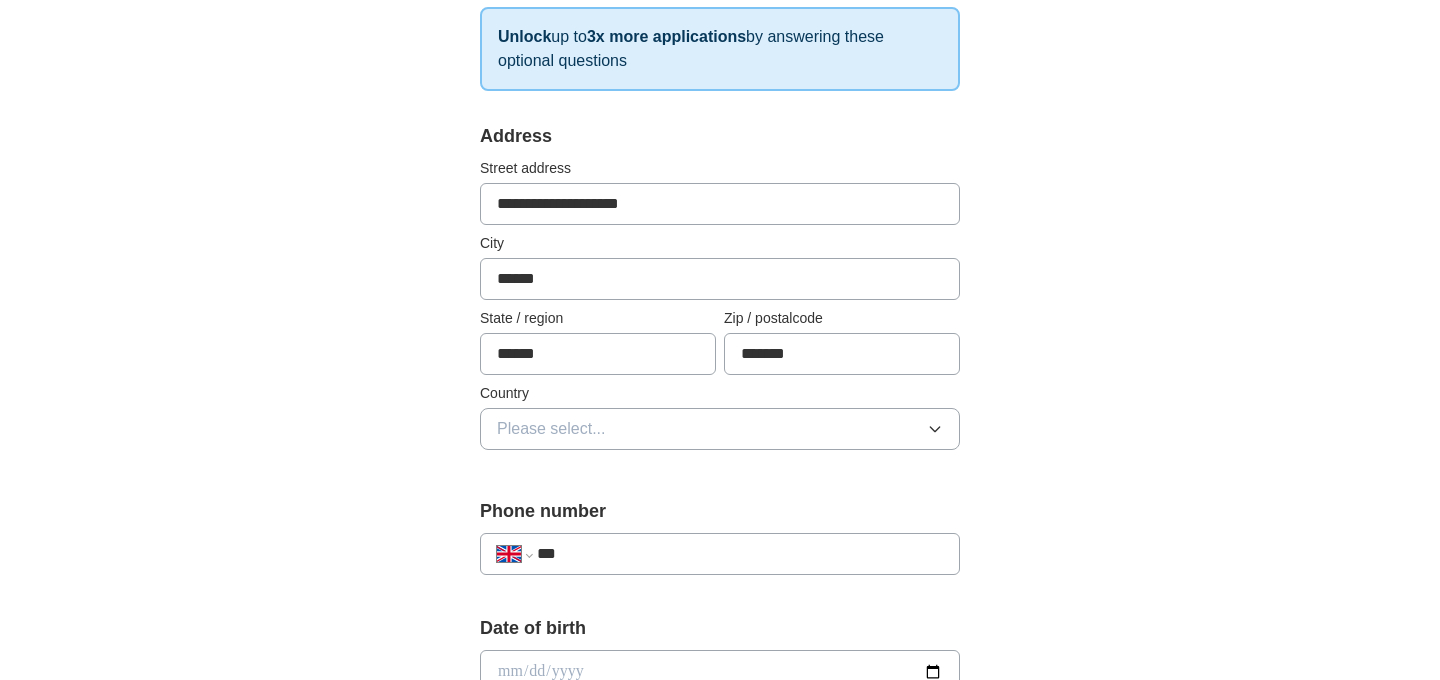 type on "******" 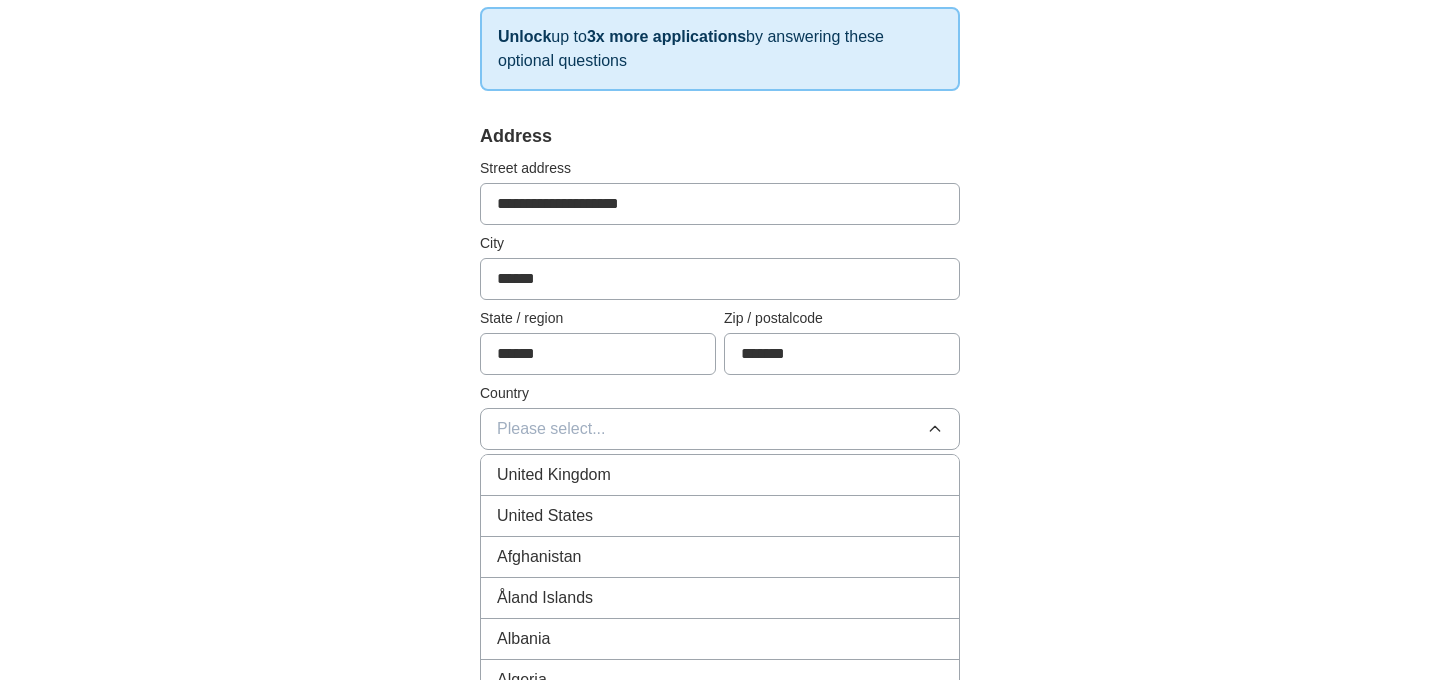 click on "United Kingdom" at bounding box center [554, 475] 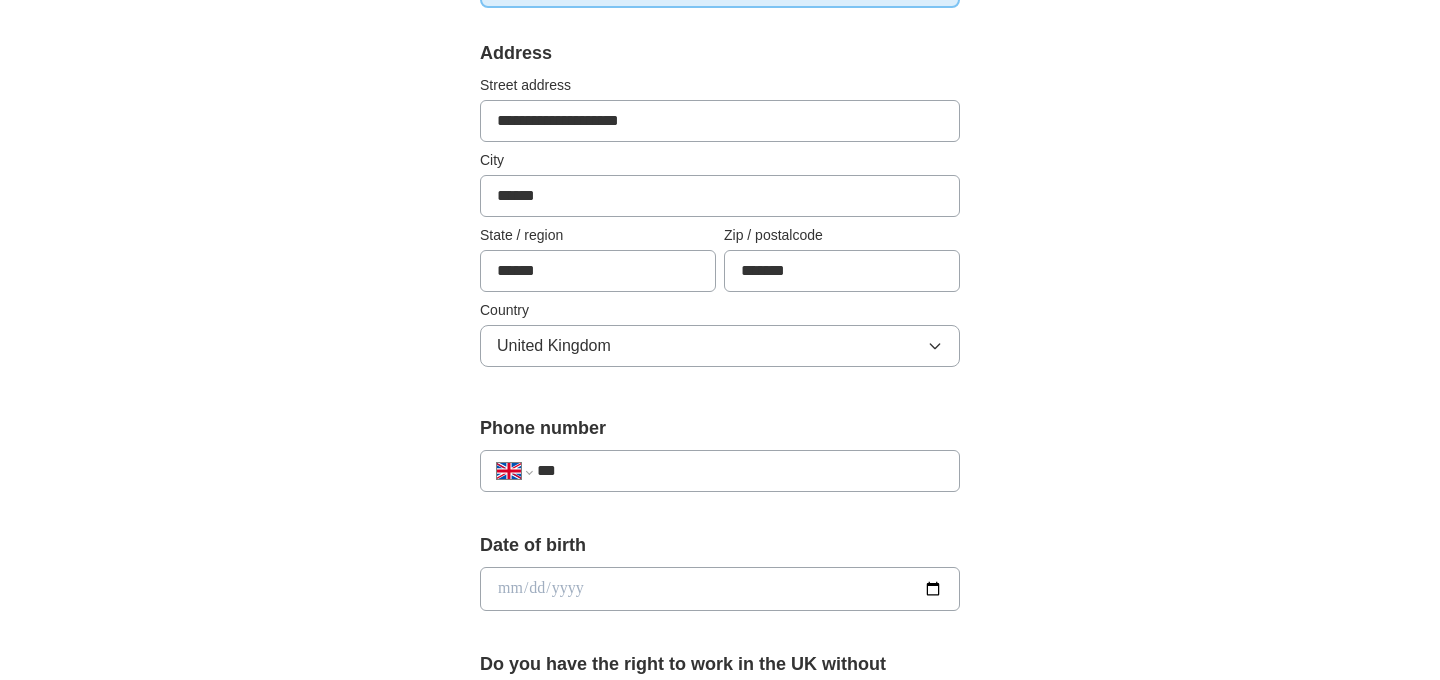 scroll, scrollTop: 471, scrollLeft: 0, axis: vertical 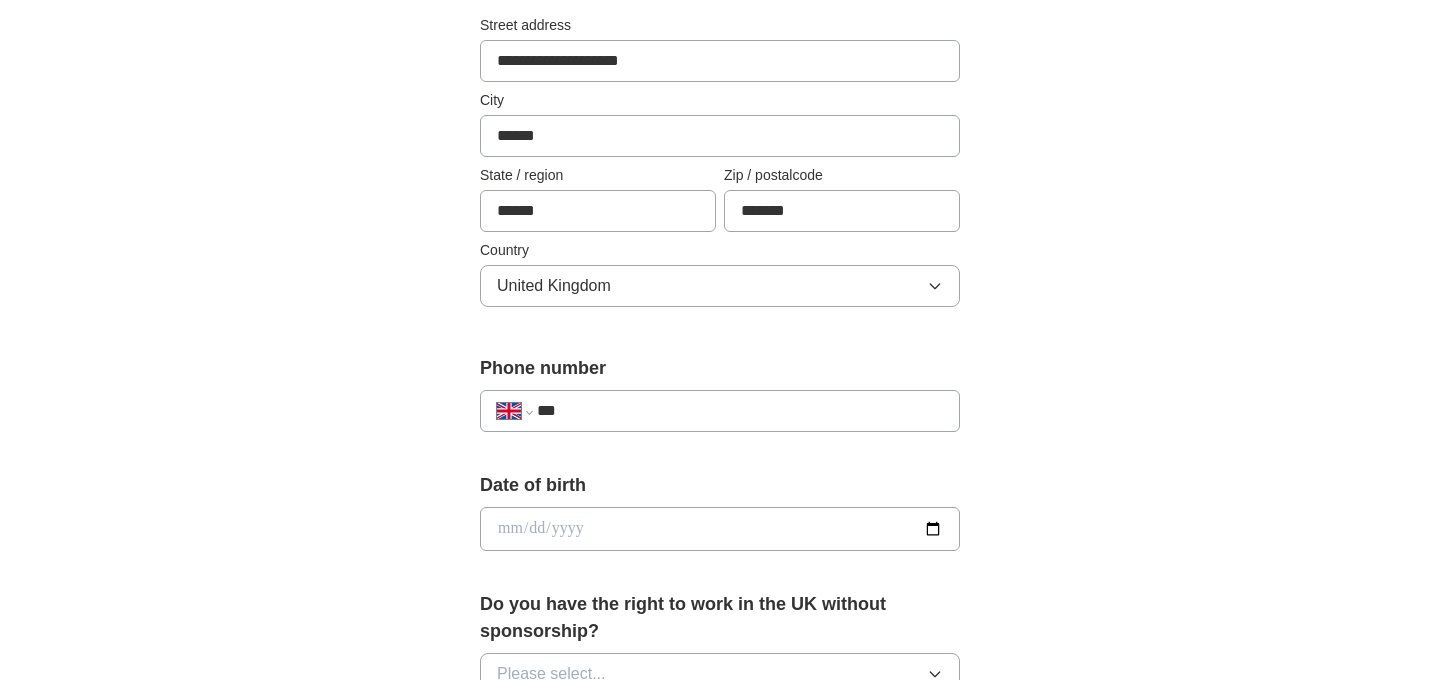 click on "***" at bounding box center [740, 411] 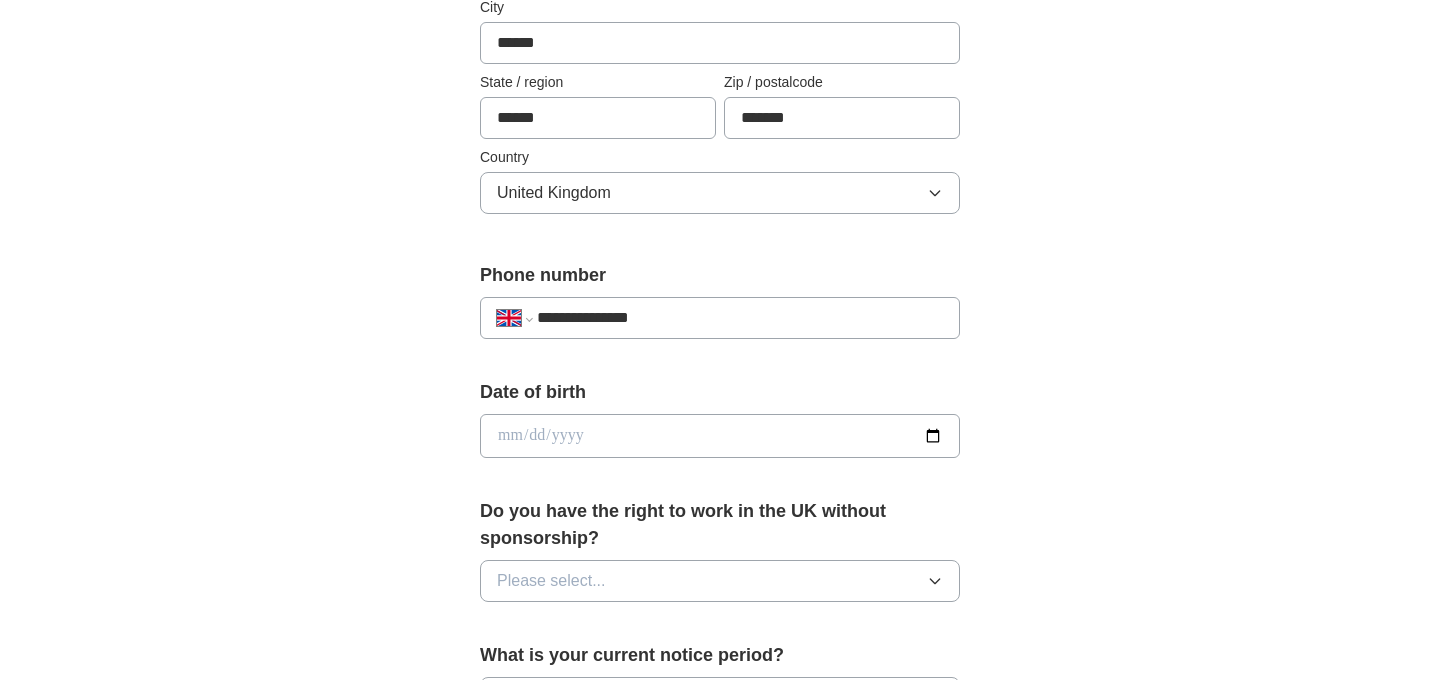 scroll, scrollTop: 669, scrollLeft: 0, axis: vertical 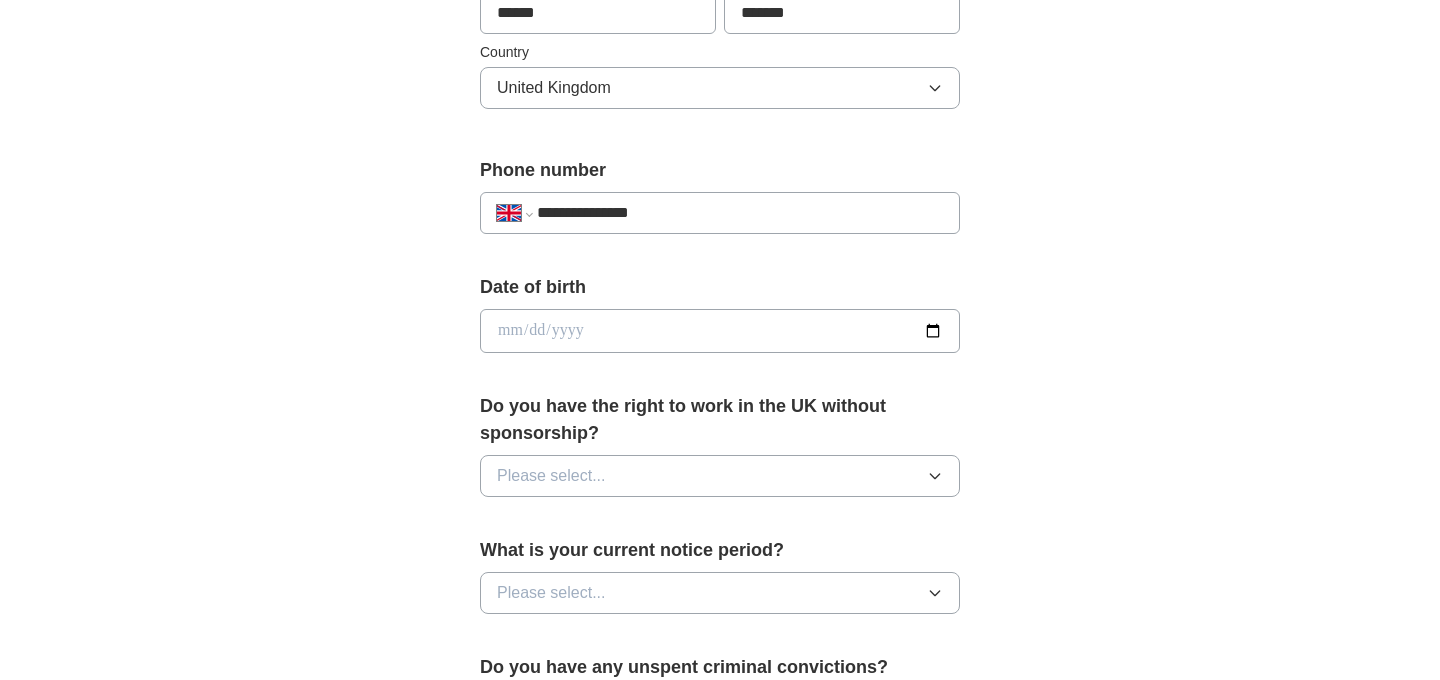 type on "**********" 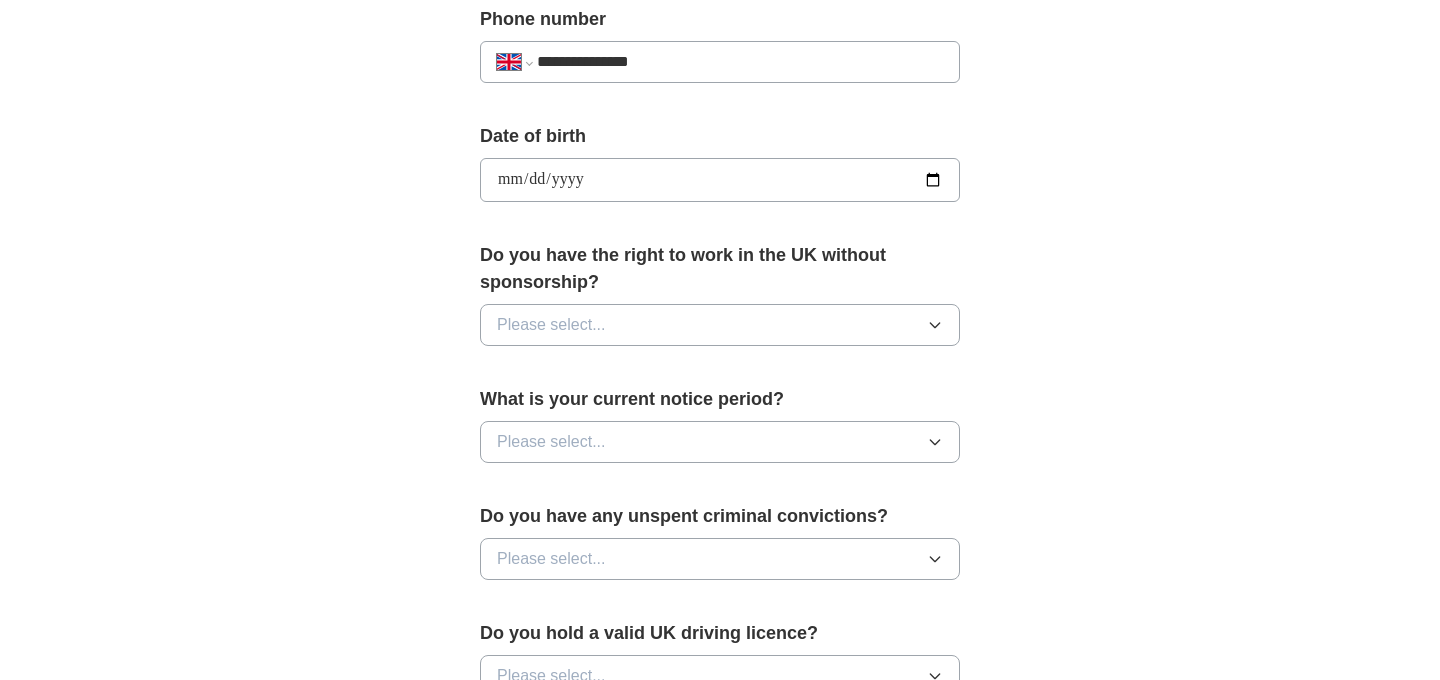 scroll, scrollTop: 824, scrollLeft: 0, axis: vertical 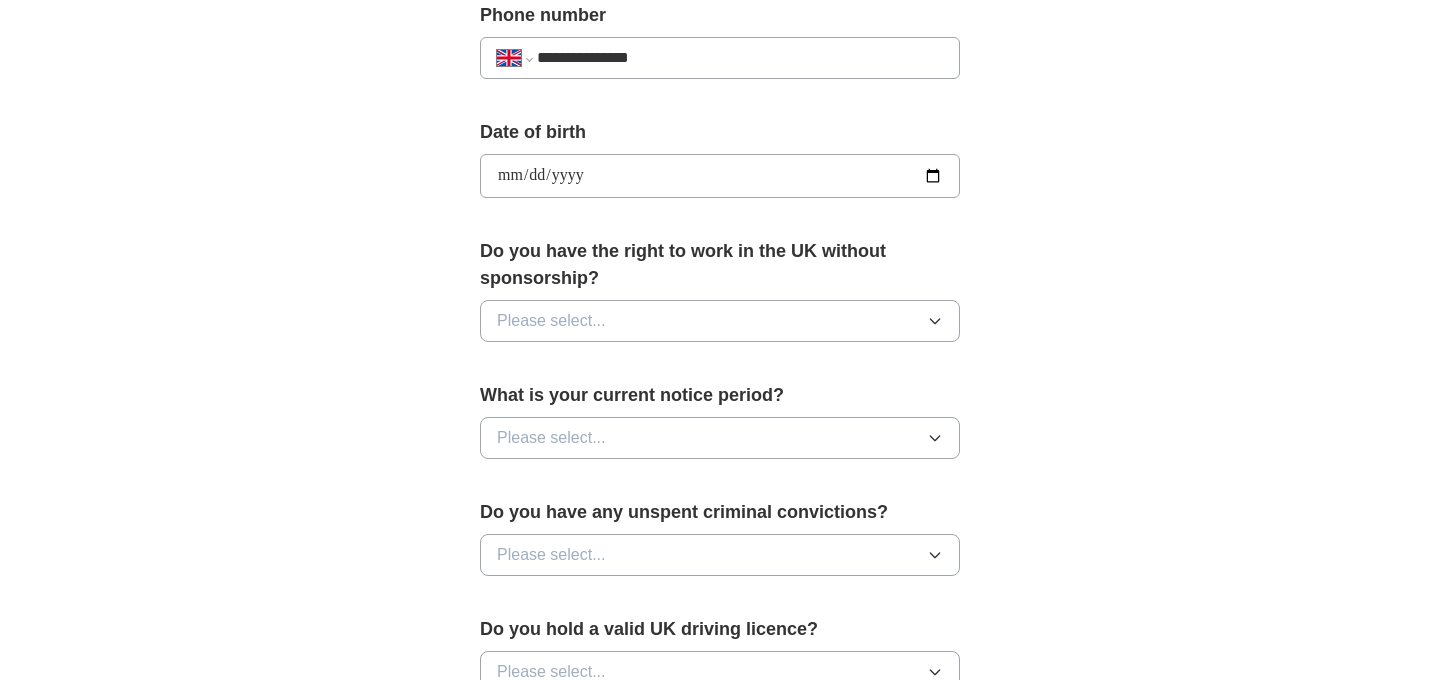 click on "Please select..." at bounding box center [551, 321] 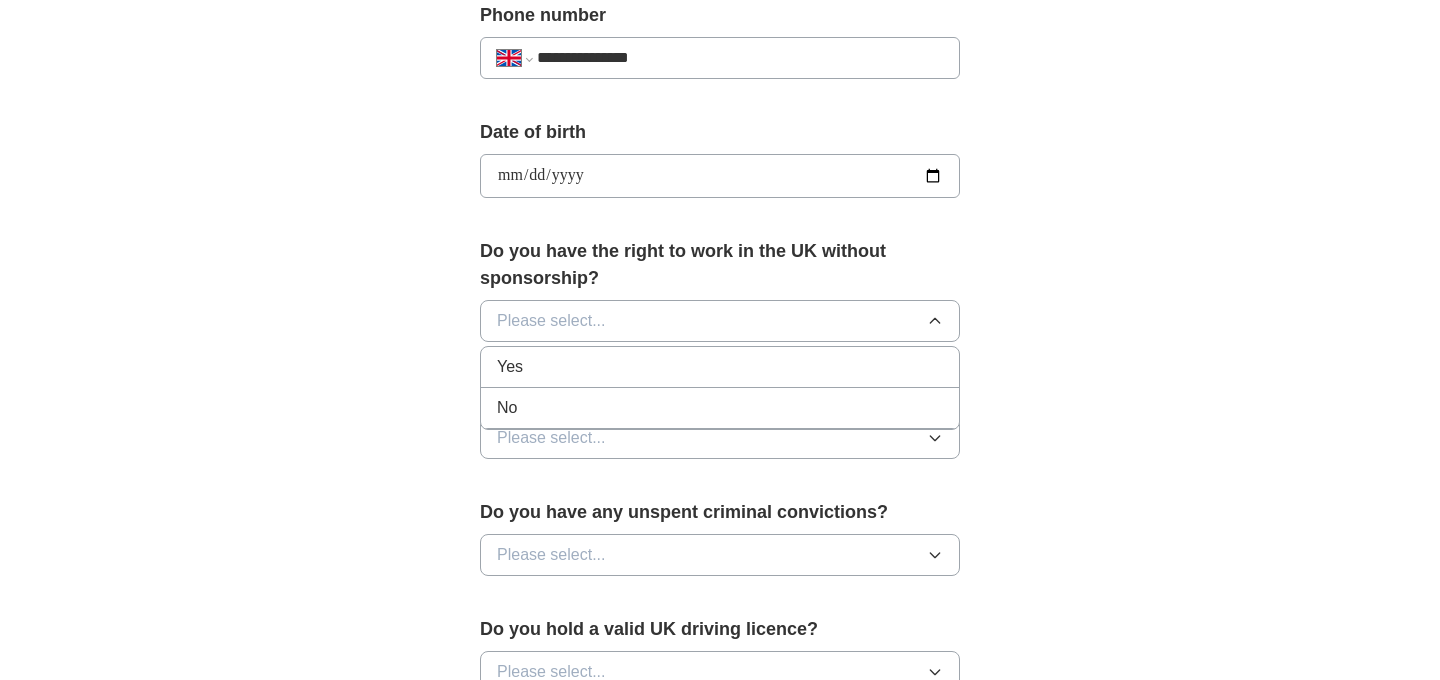 click on "No" at bounding box center [510, 367] 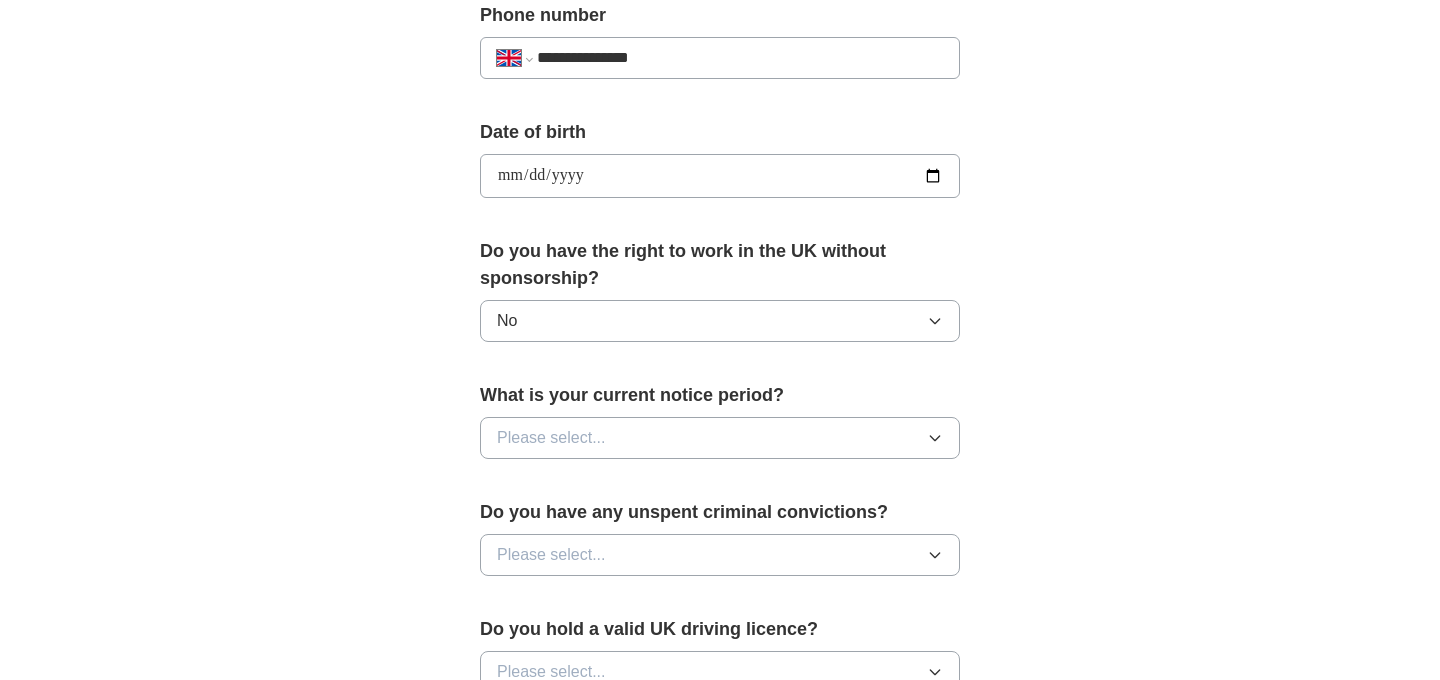 click on "Please select..." at bounding box center [551, 438] 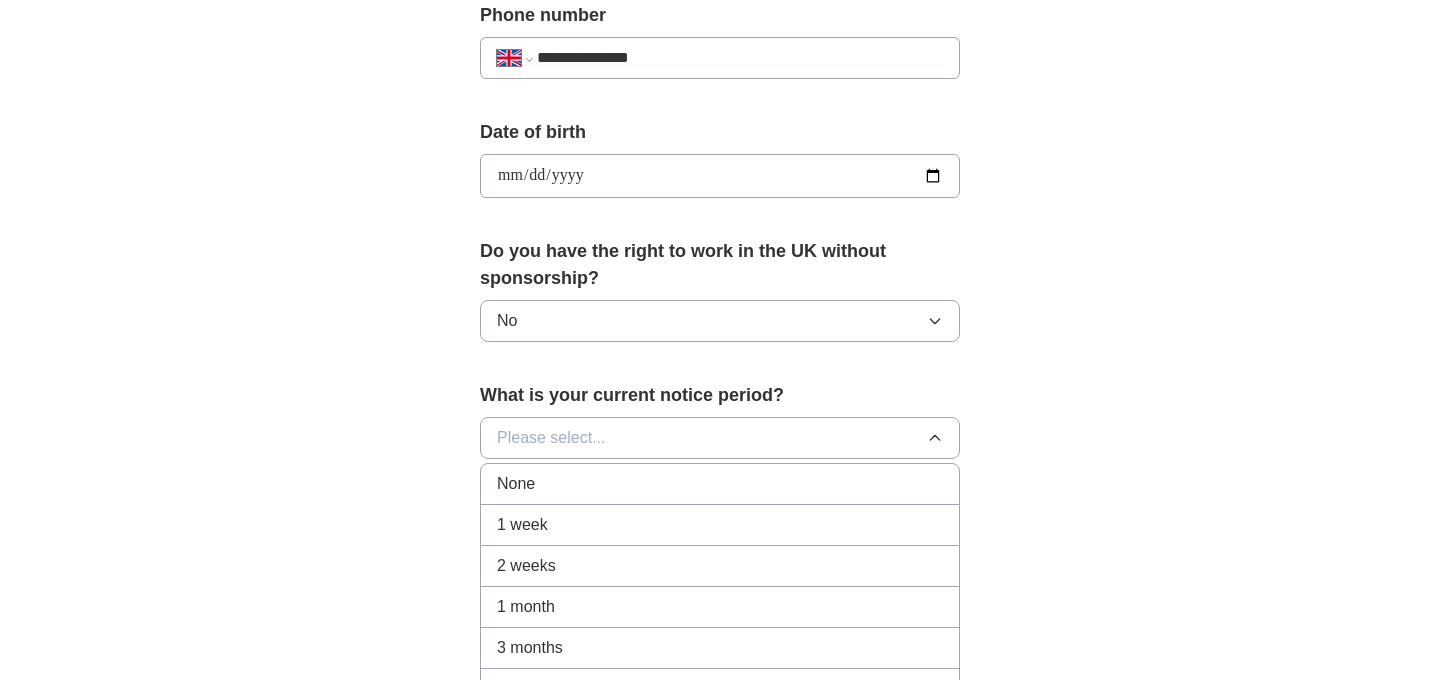 click on "1 month" at bounding box center [516, 484] 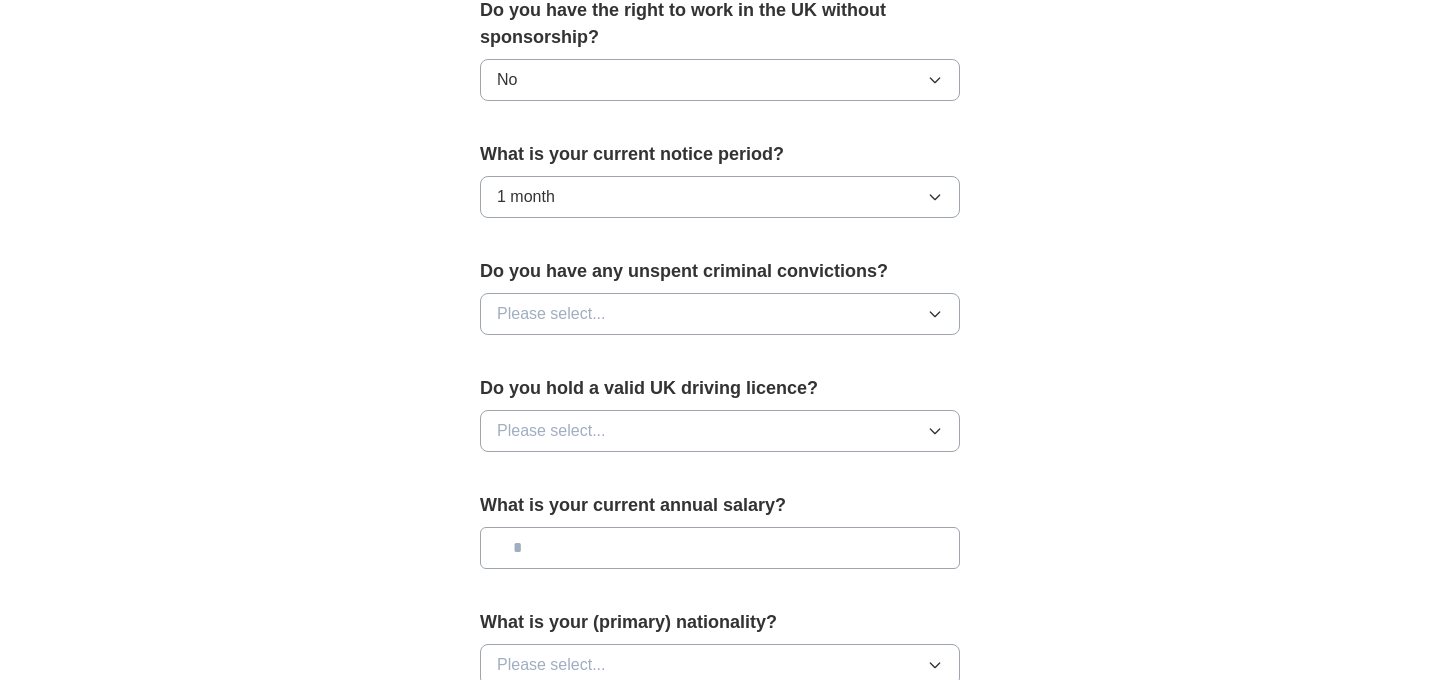 scroll, scrollTop: 1158, scrollLeft: 0, axis: vertical 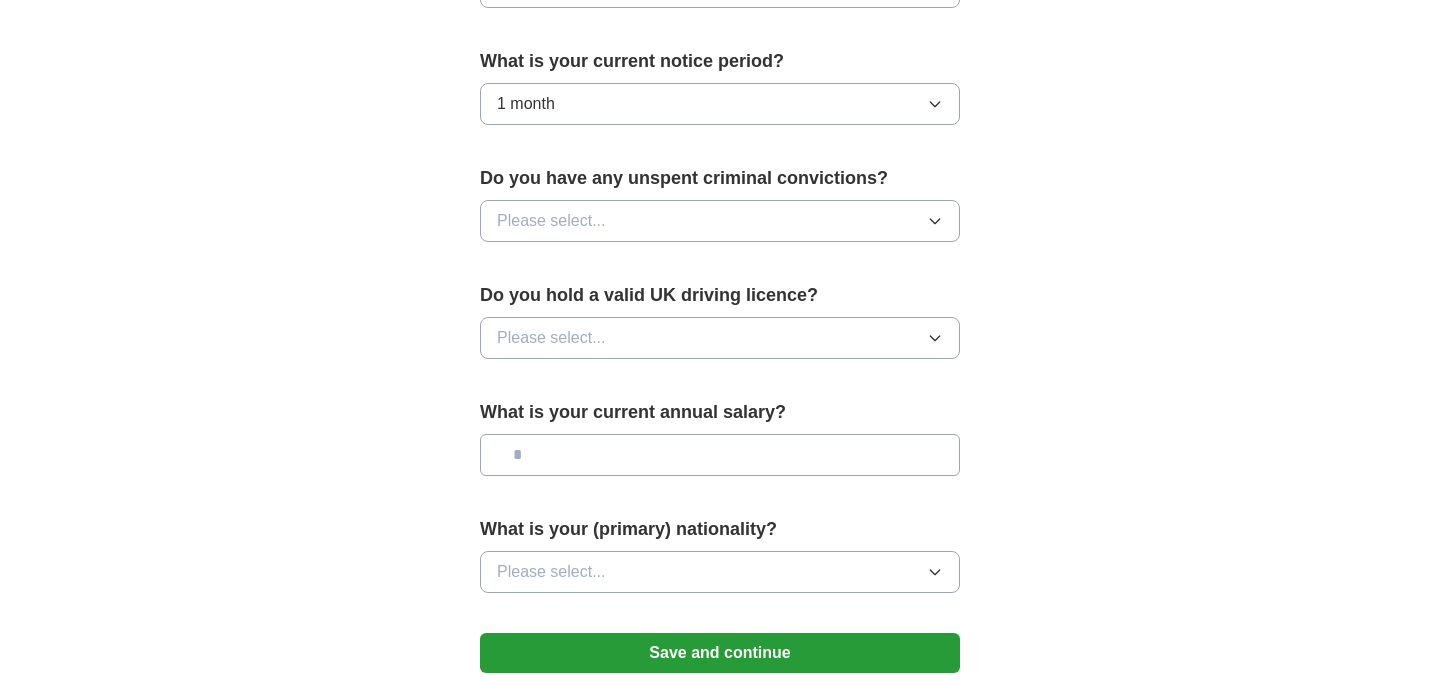 click on "Please select..." at bounding box center [551, 221] 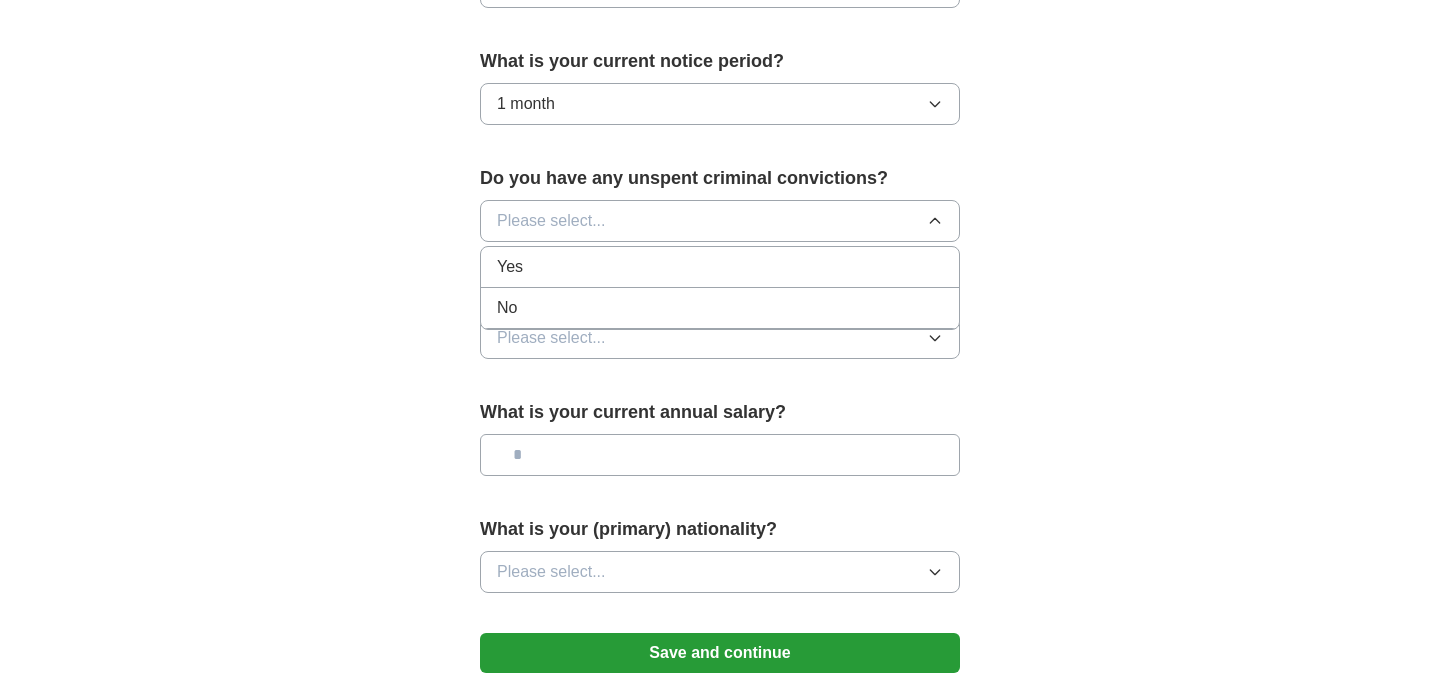 click on "No" at bounding box center [720, 267] 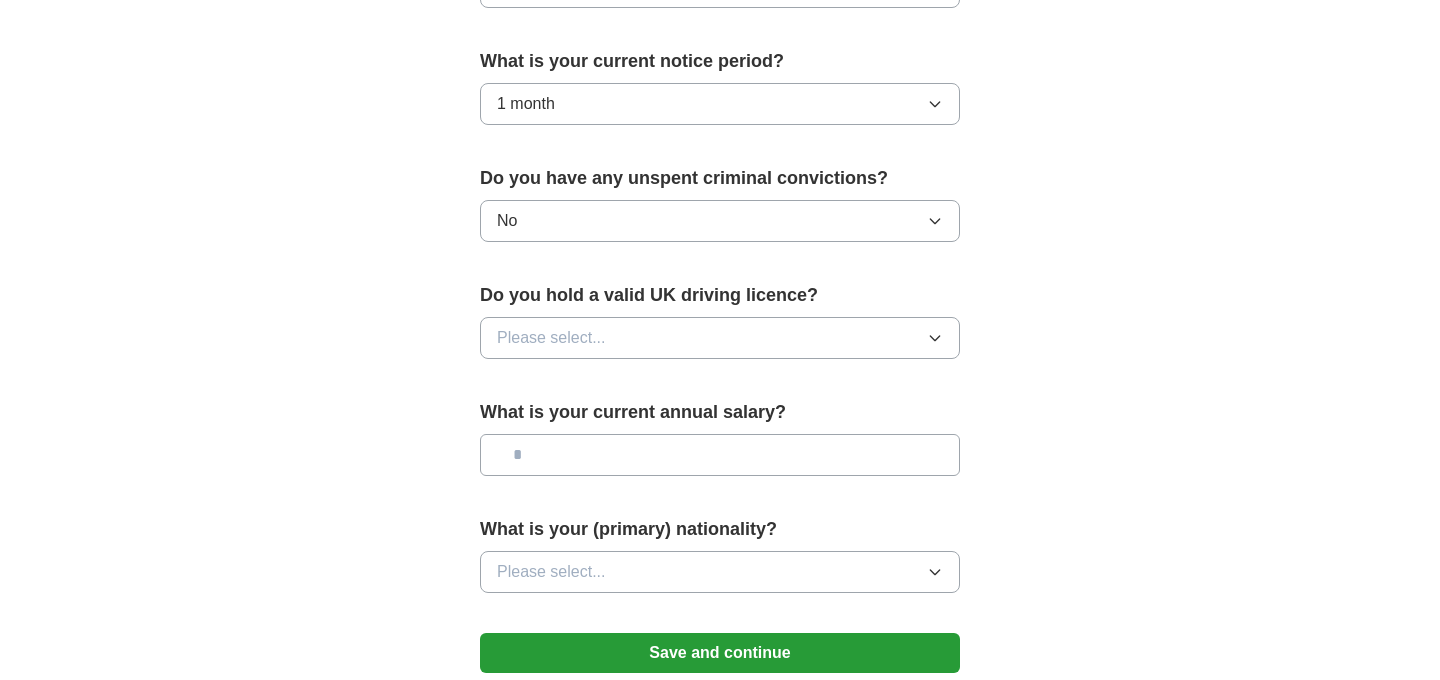 click on "Please select..." at bounding box center (551, 338) 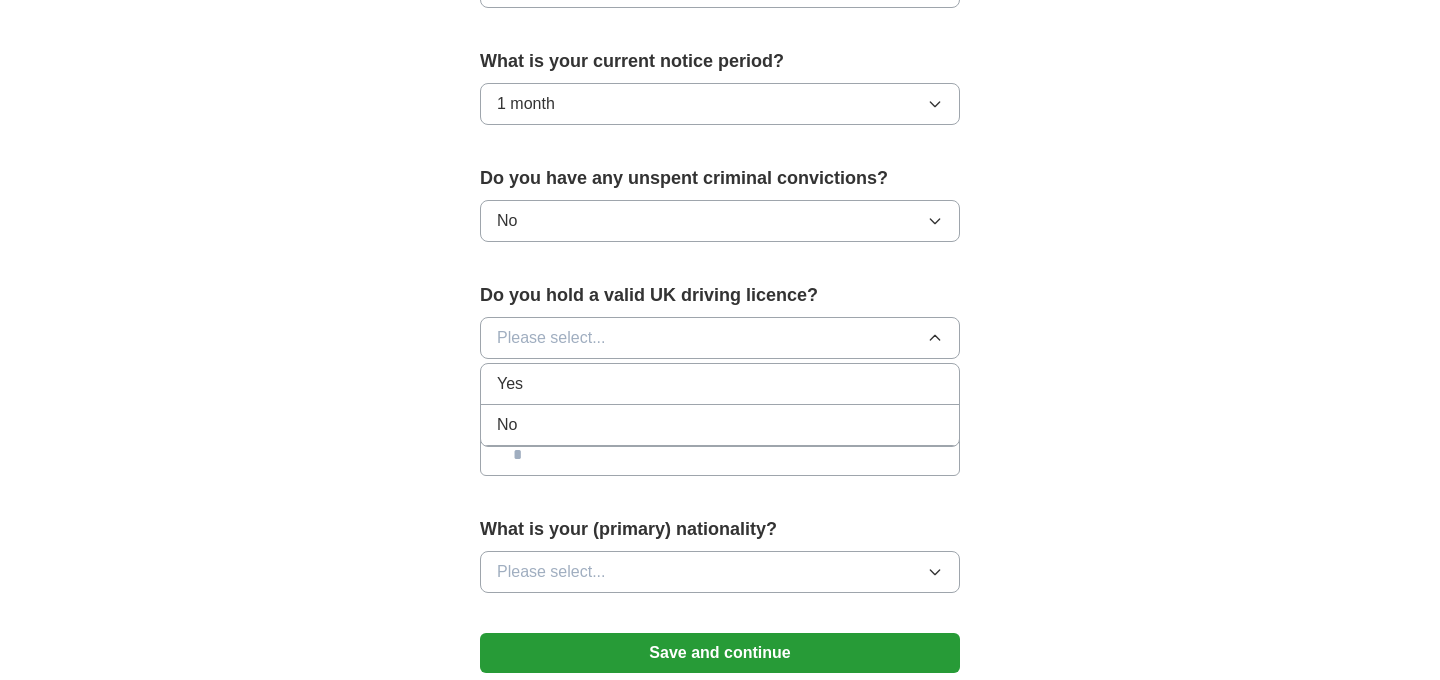 click on "No" at bounding box center [510, 384] 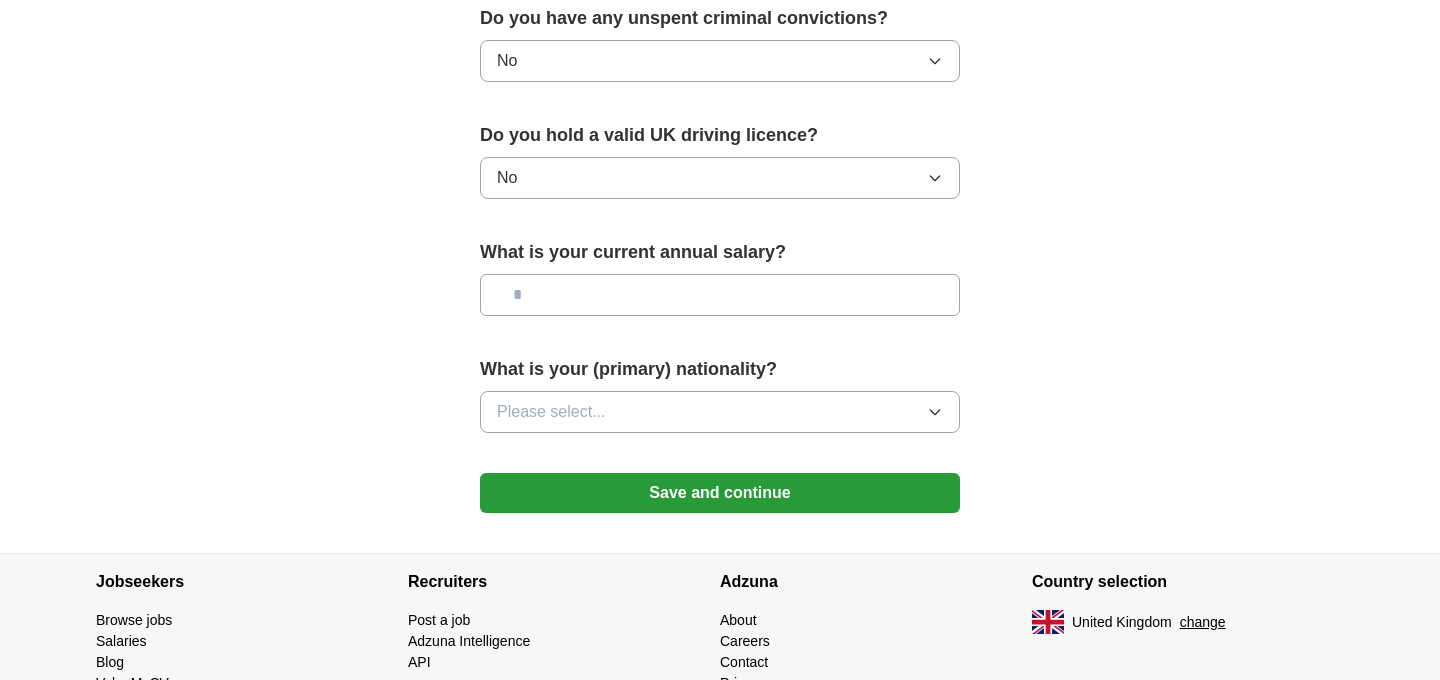 scroll, scrollTop: 1326, scrollLeft: 0, axis: vertical 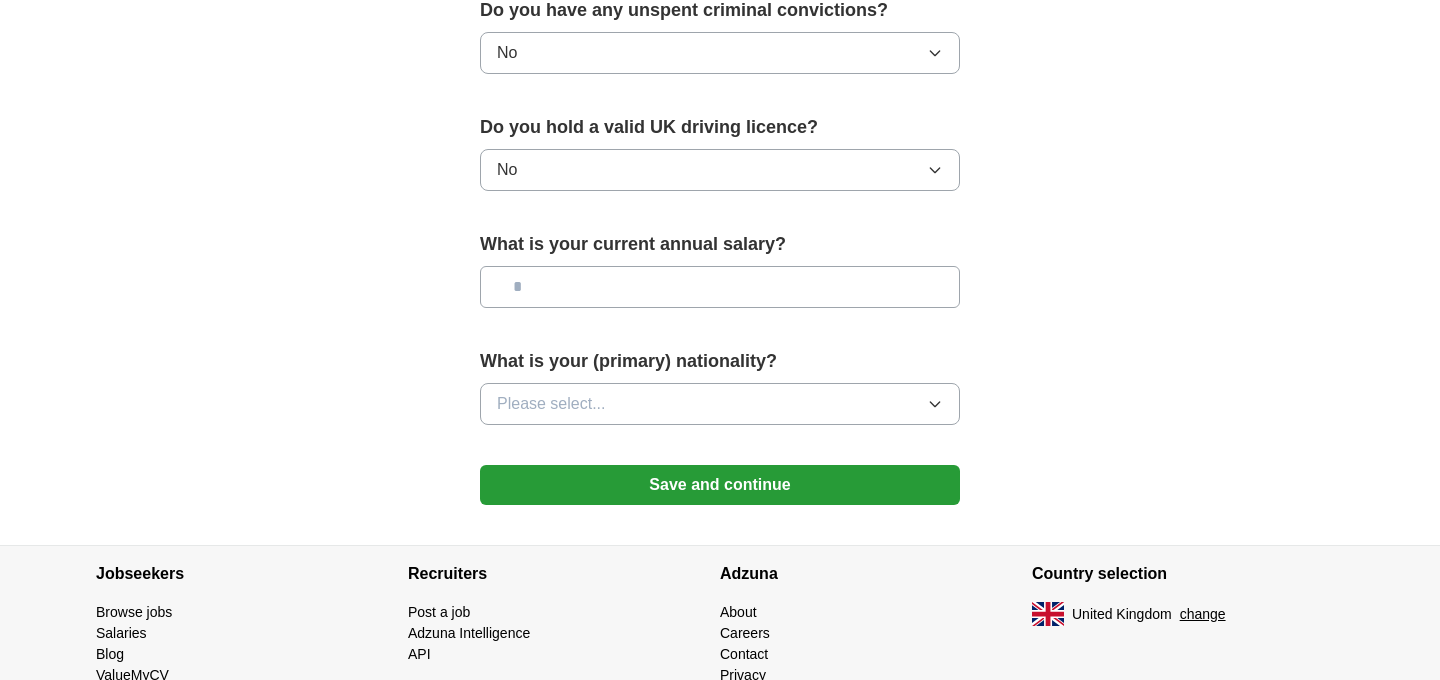 click on "Please select..." at bounding box center [551, 404] 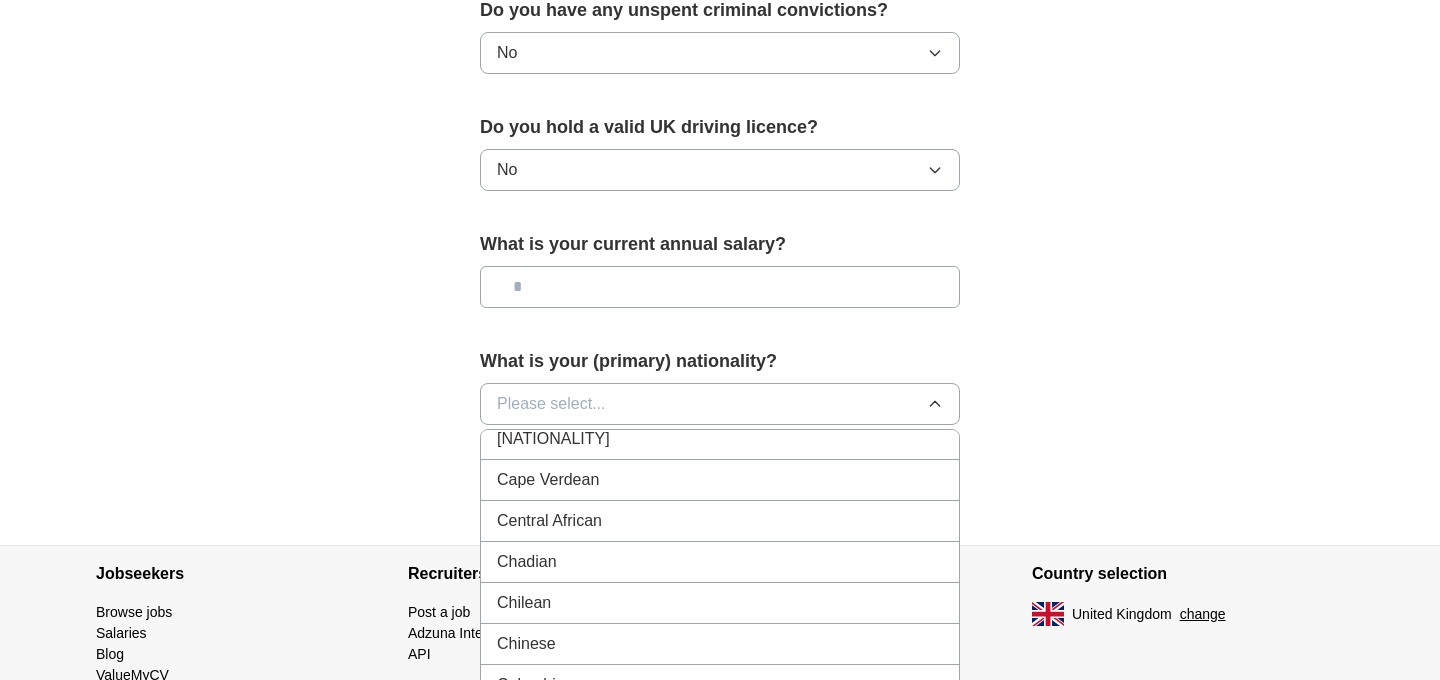scroll, scrollTop: 1406, scrollLeft: 0, axis: vertical 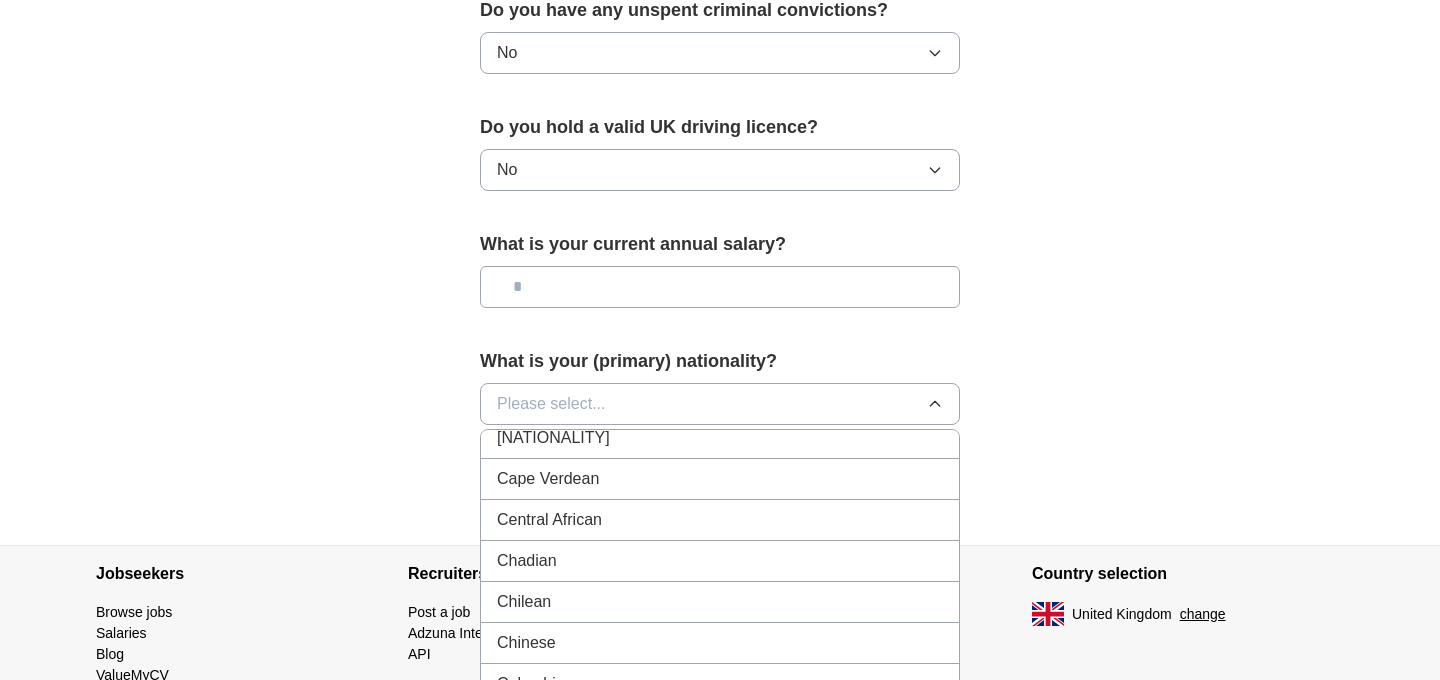 click on "Chinese" at bounding box center [720, 643] 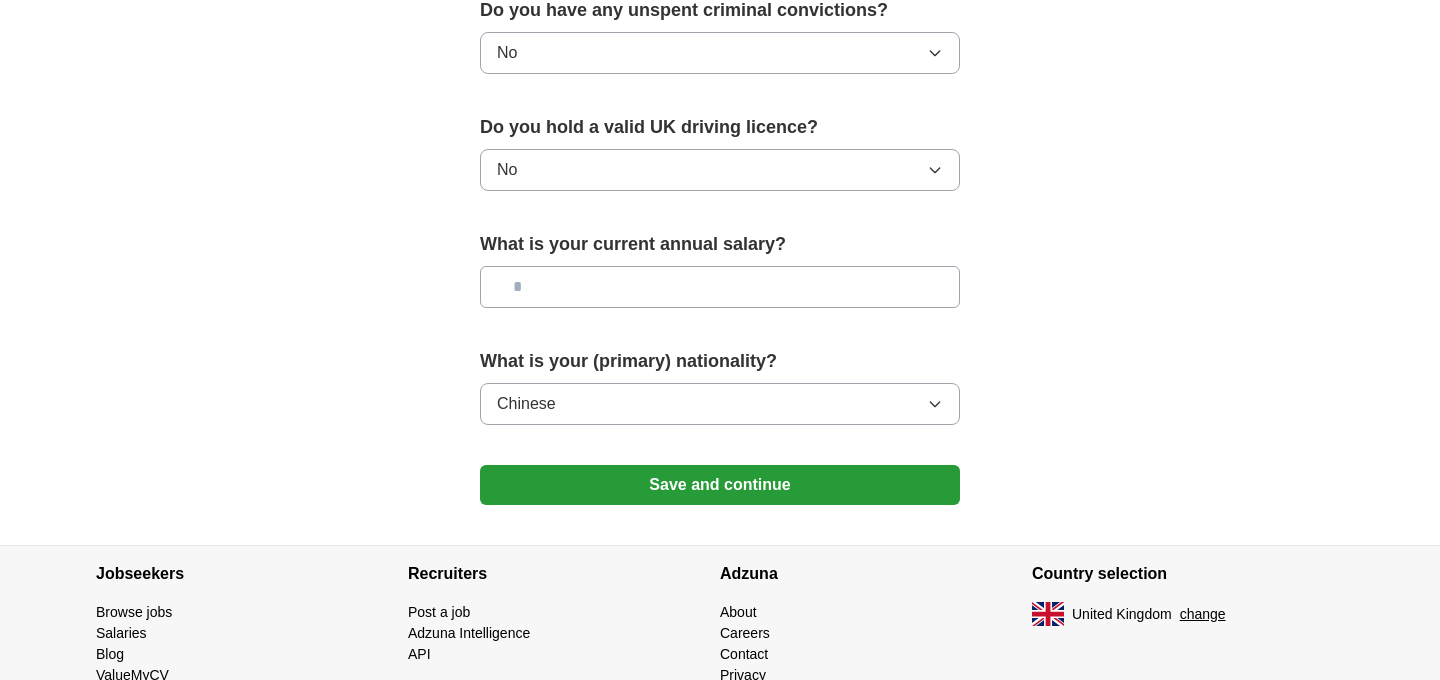 click on "Save and continue" at bounding box center [720, 485] 